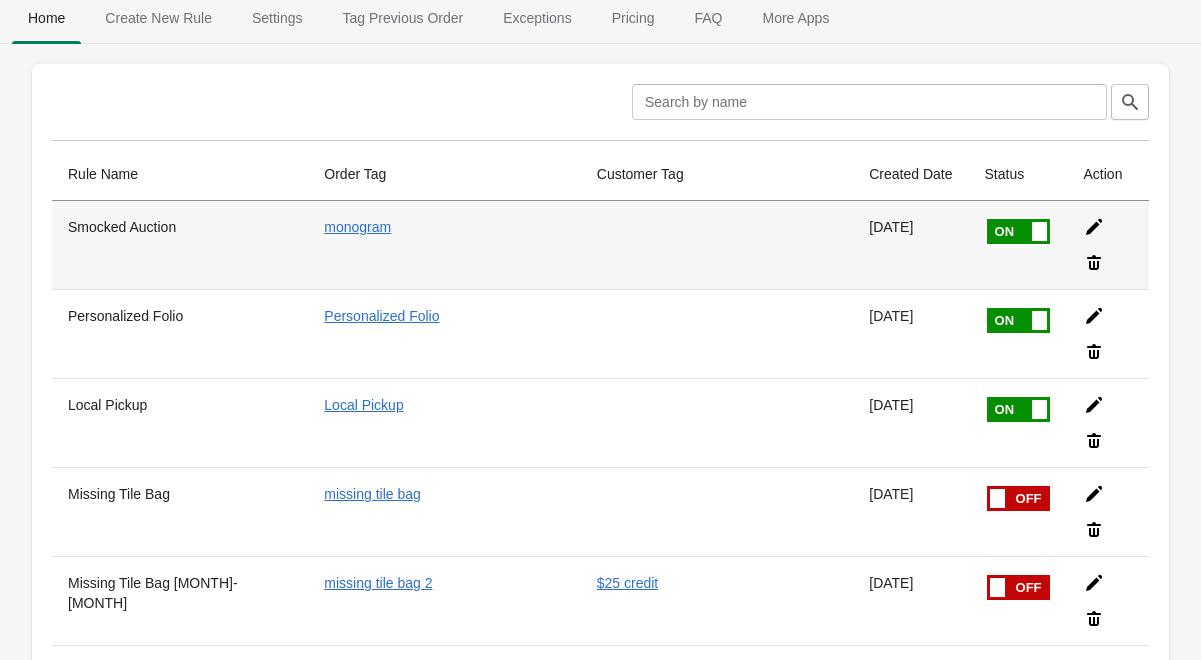 scroll, scrollTop: 17, scrollLeft: 0, axis: vertical 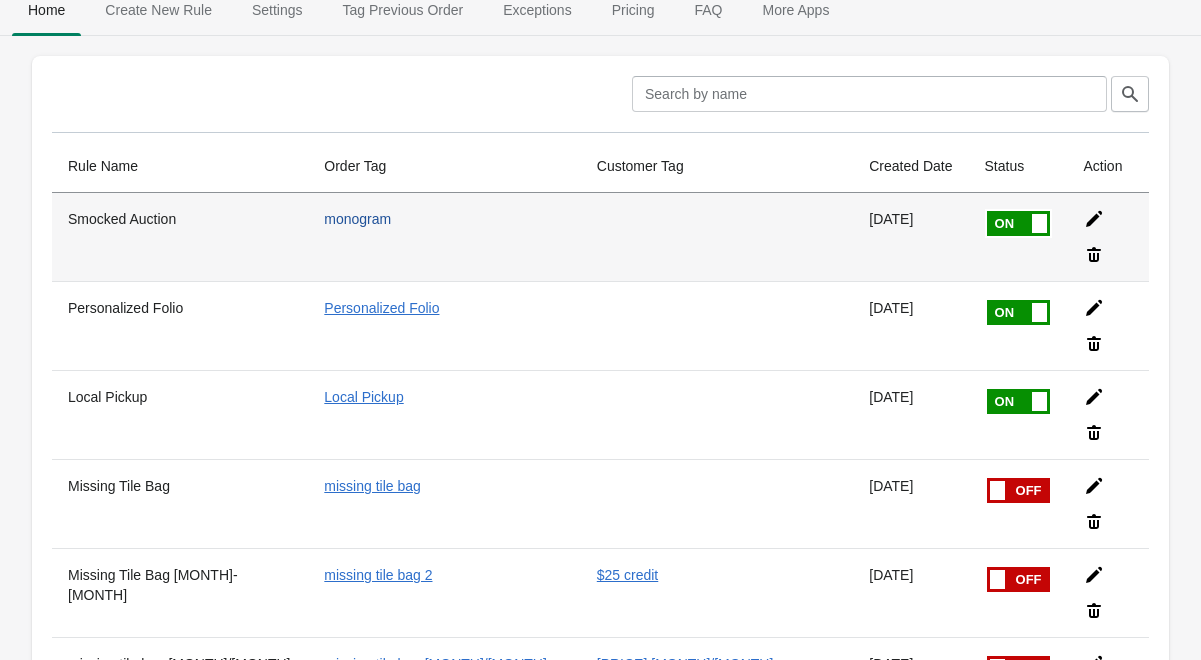 click on "monogram" at bounding box center [357, 219] 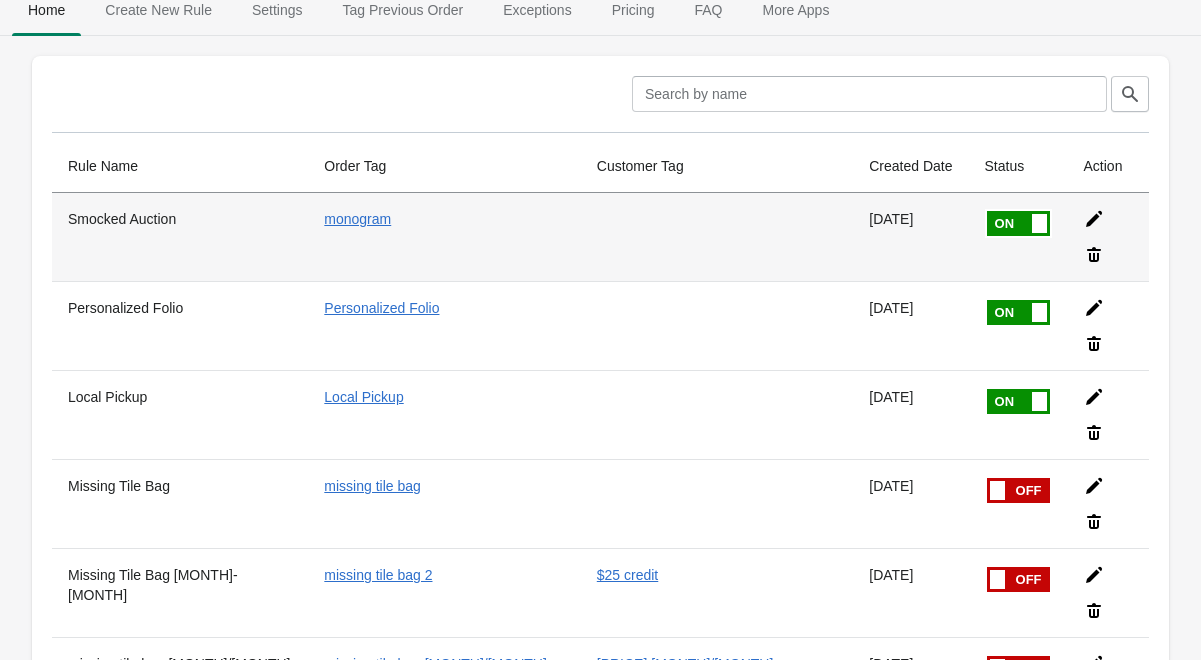 click 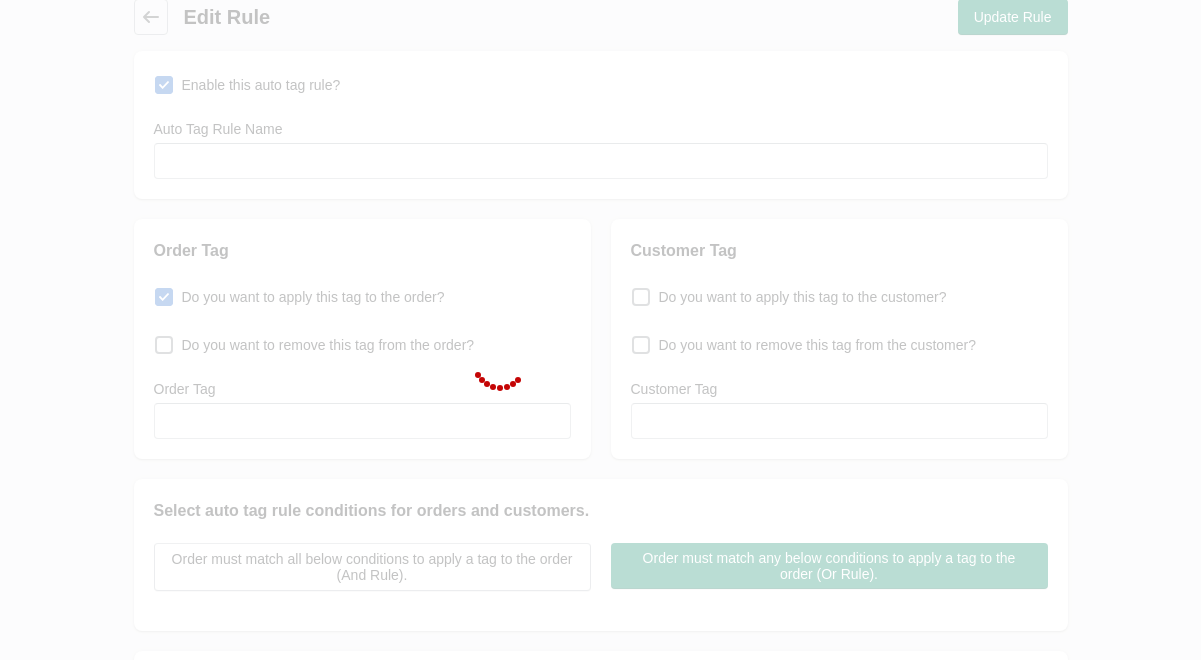 type on "Smocked Auction" 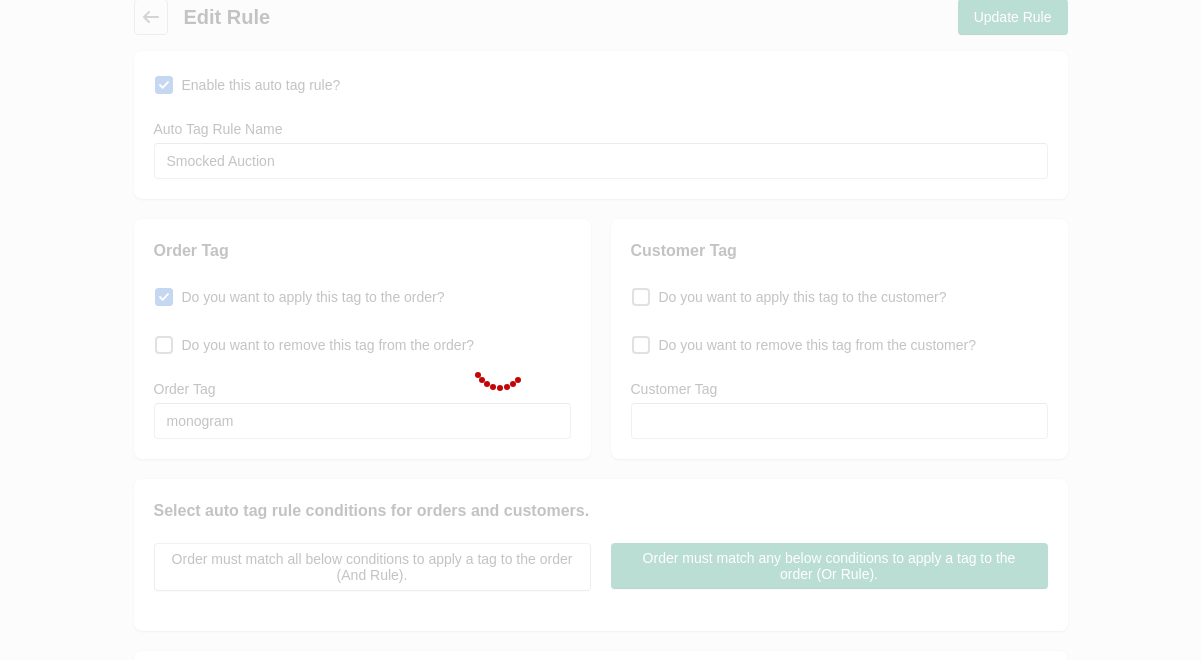 select on "35" 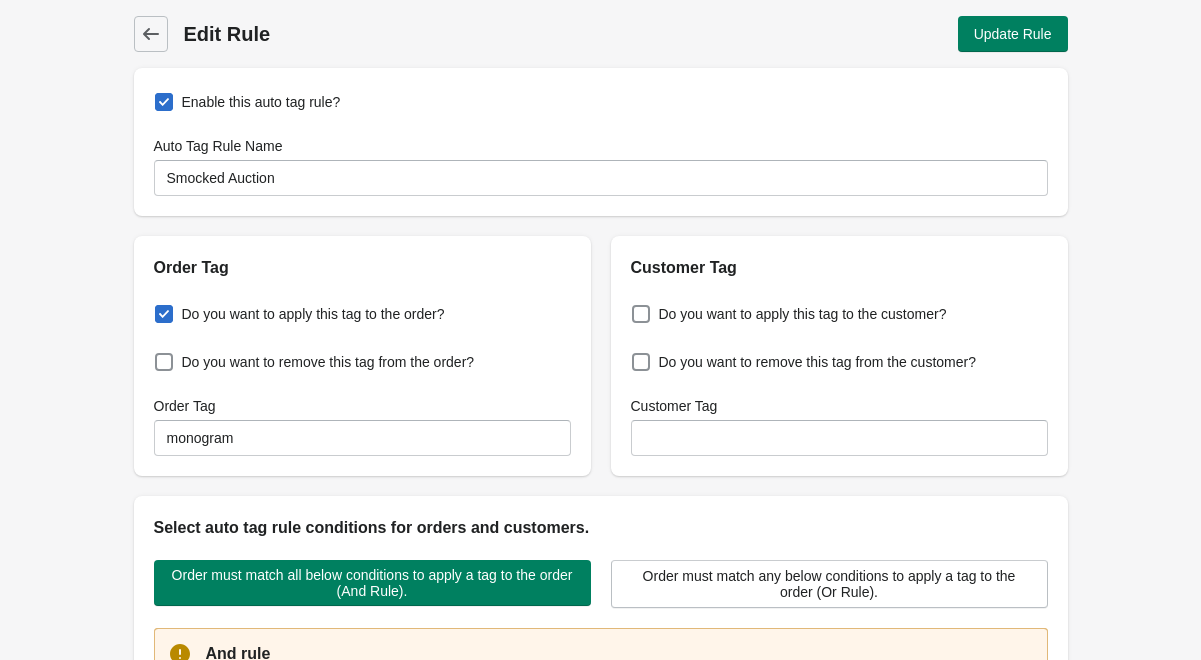 scroll, scrollTop: 0, scrollLeft: 0, axis: both 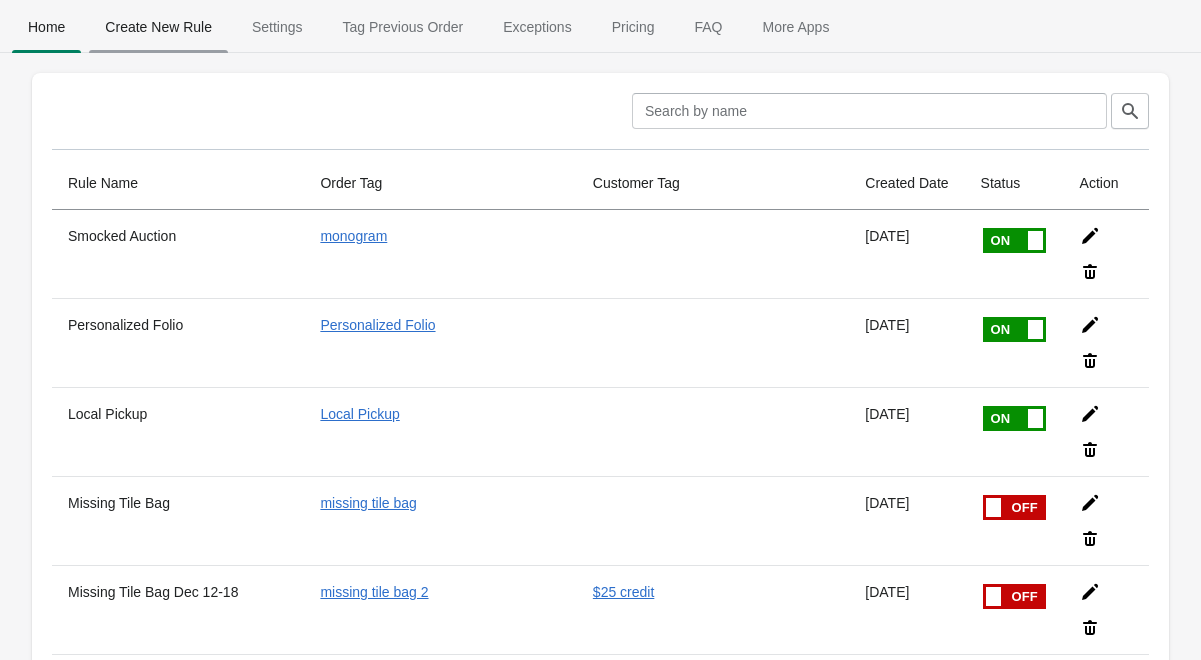 click on "Create New Rule" at bounding box center (158, 27) 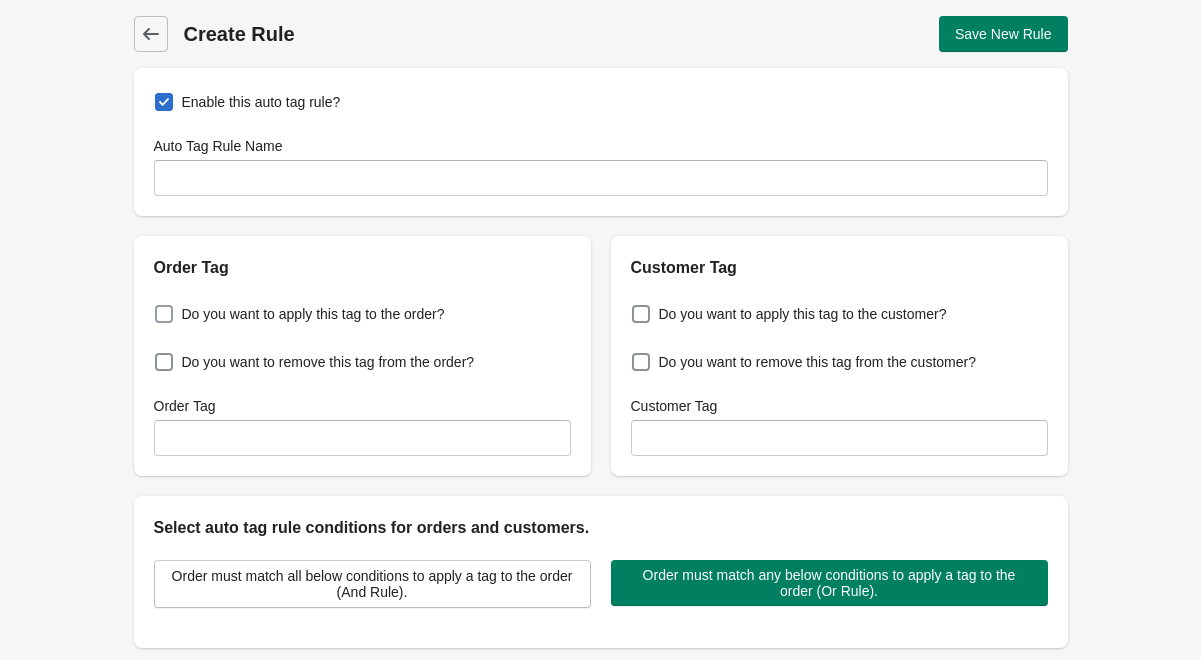 click on "Do you want to apply this tag to the order?" at bounding box center (313, 314) 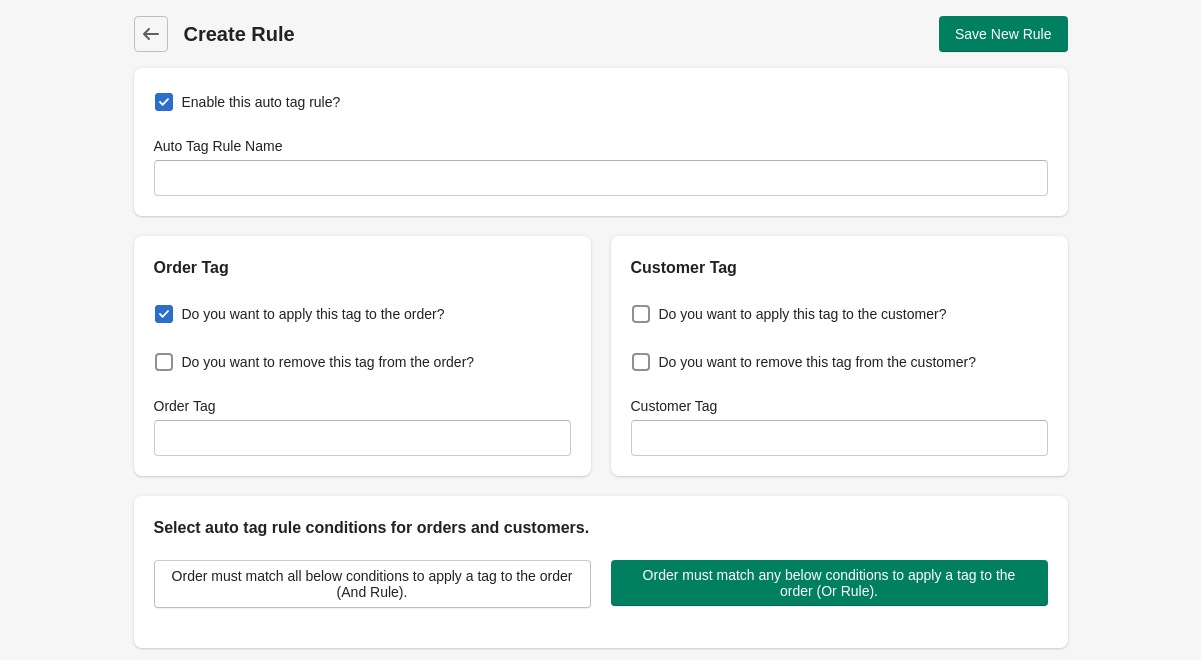 click on "Do you want to apply this tag to the order?" at bounding box center (159, 308) 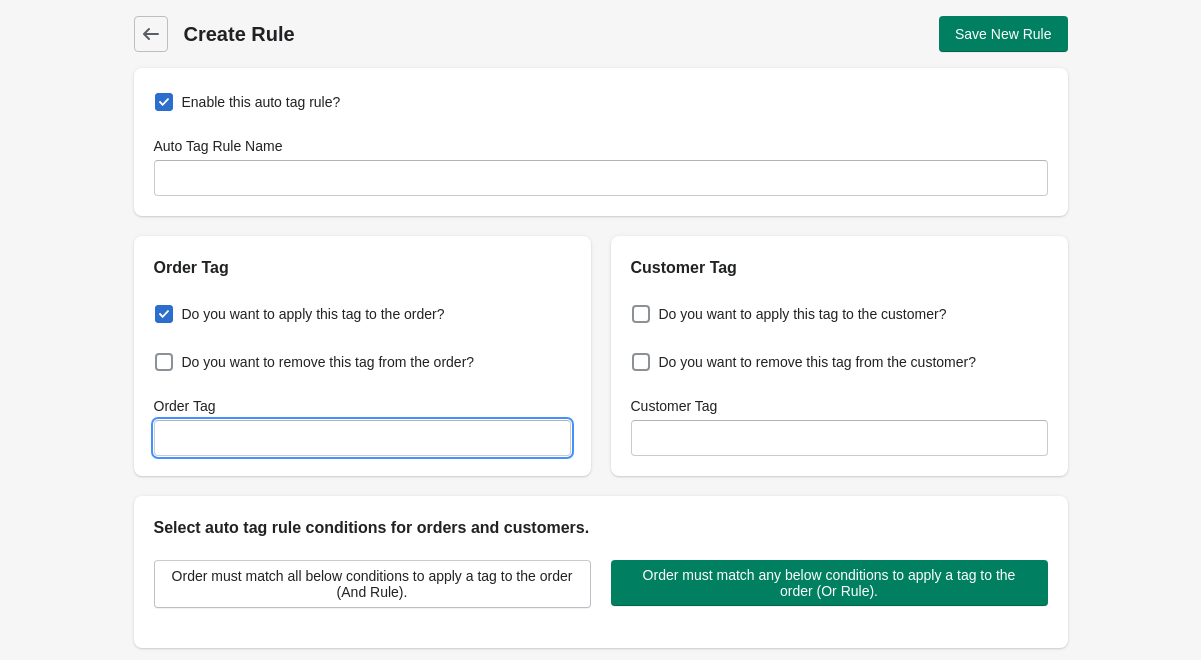 click on "Order Tag" at bounding box center (362, 438) 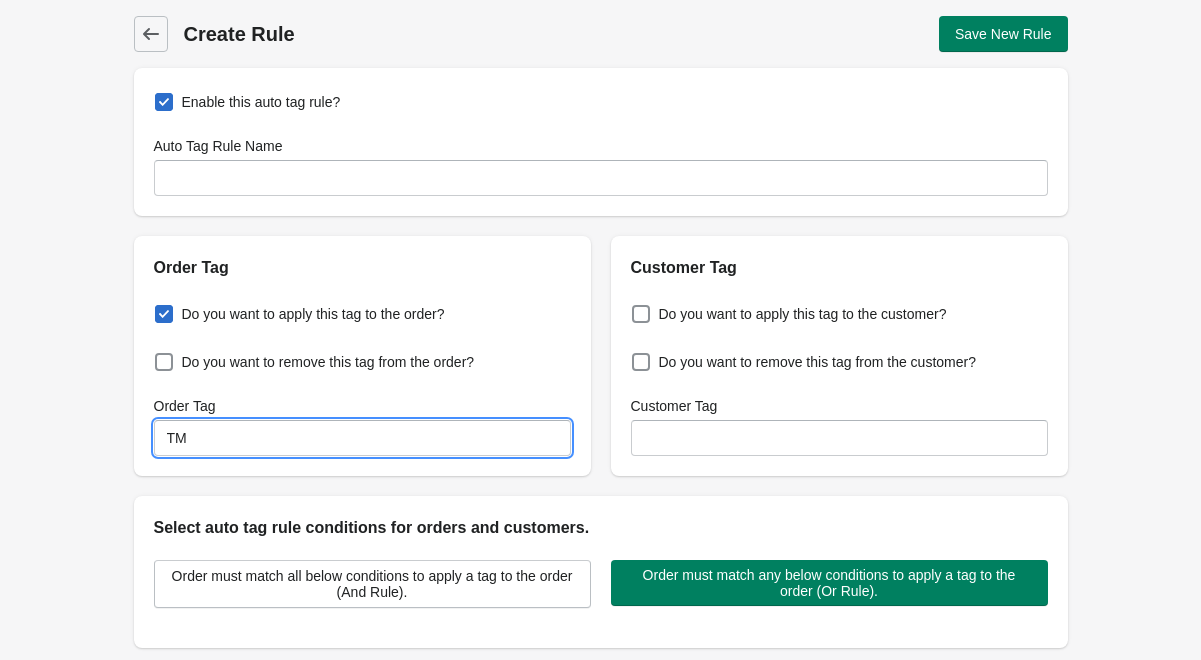 type on "T" 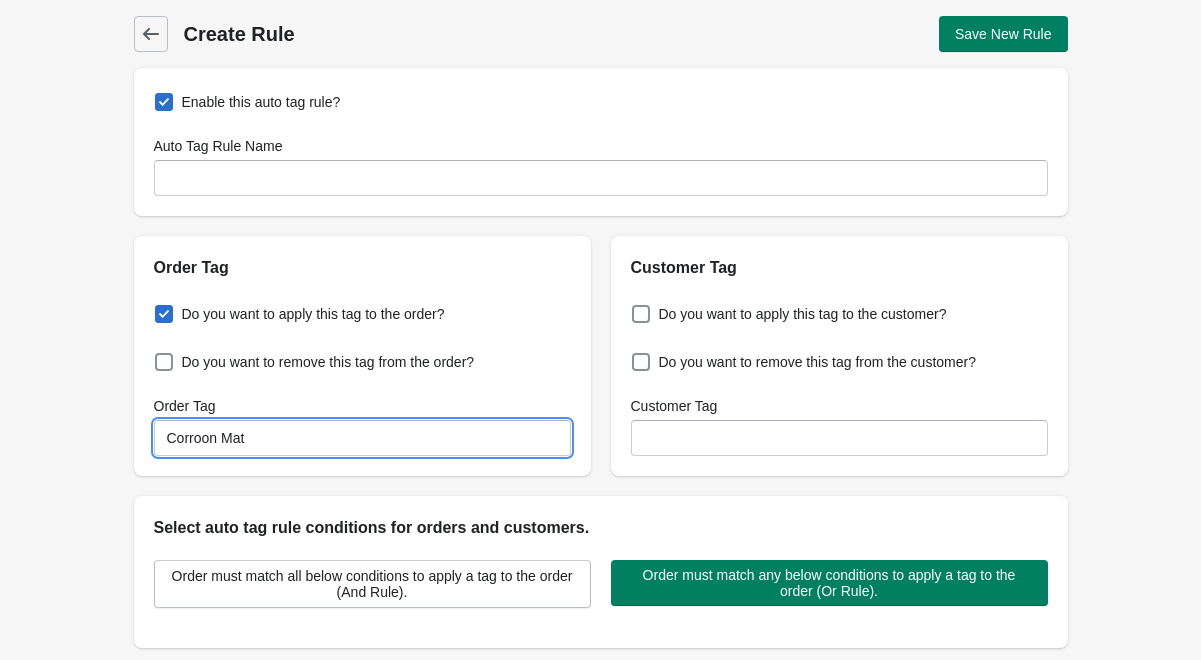 type on "Corroon Mat" 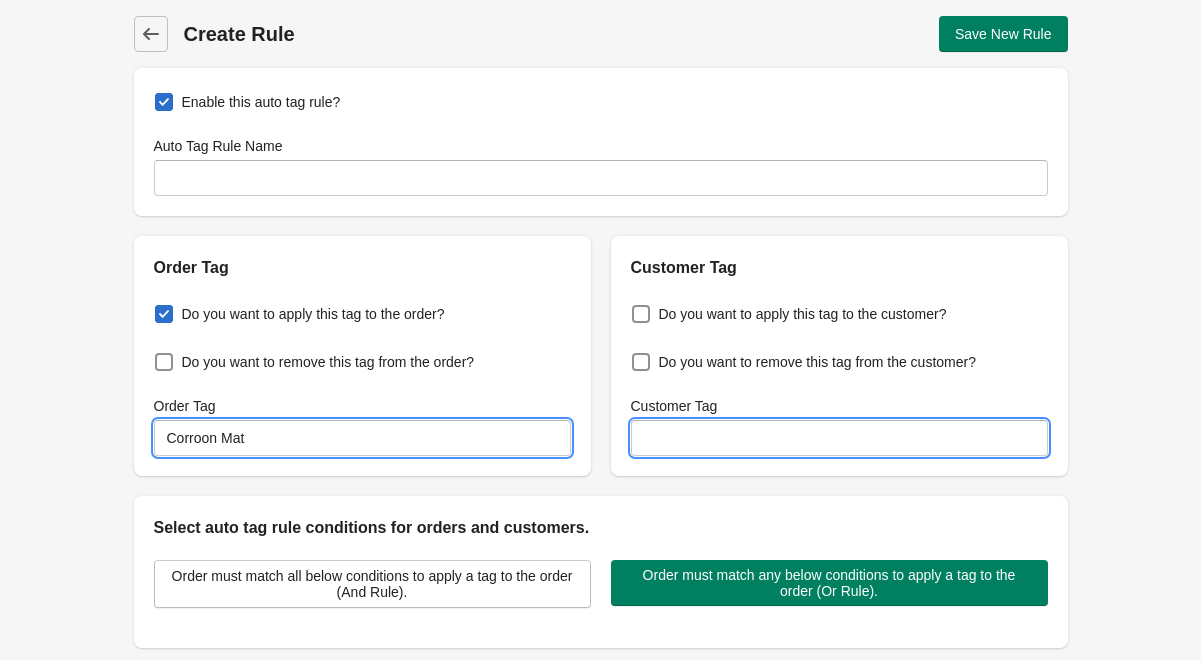 click on "Customer Tag" at bounding box center (839, 438) 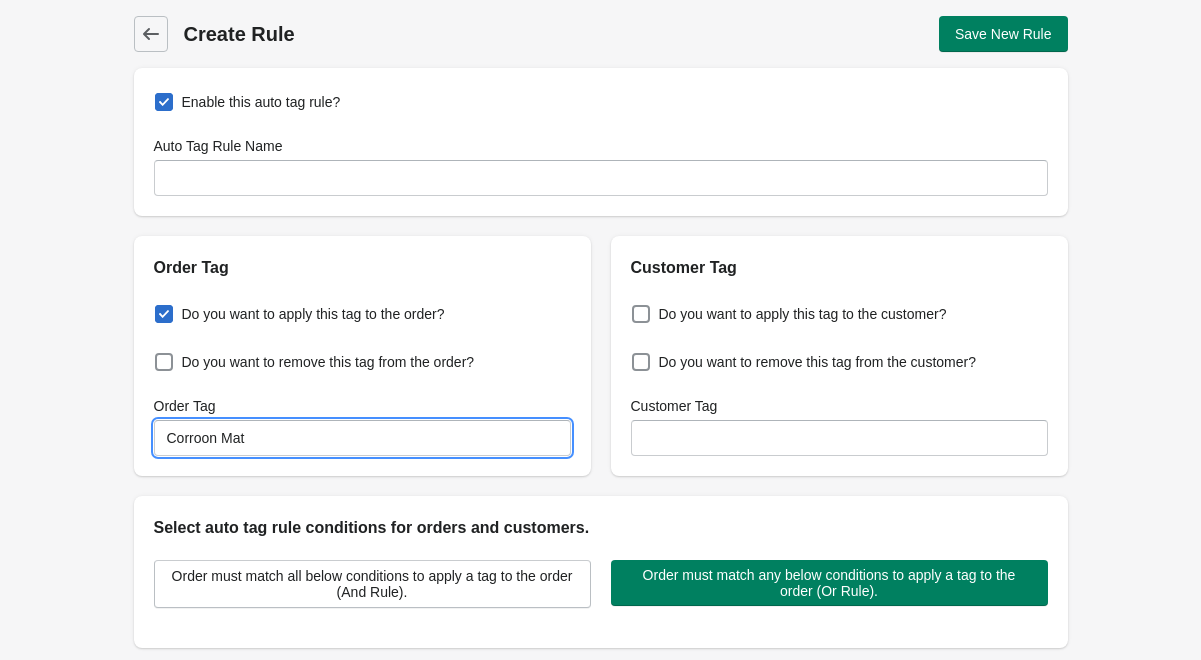 drag, startPoint x: 249, startPoint y: 431, endPoint x: 54, endPoint y: 431, distance: 195 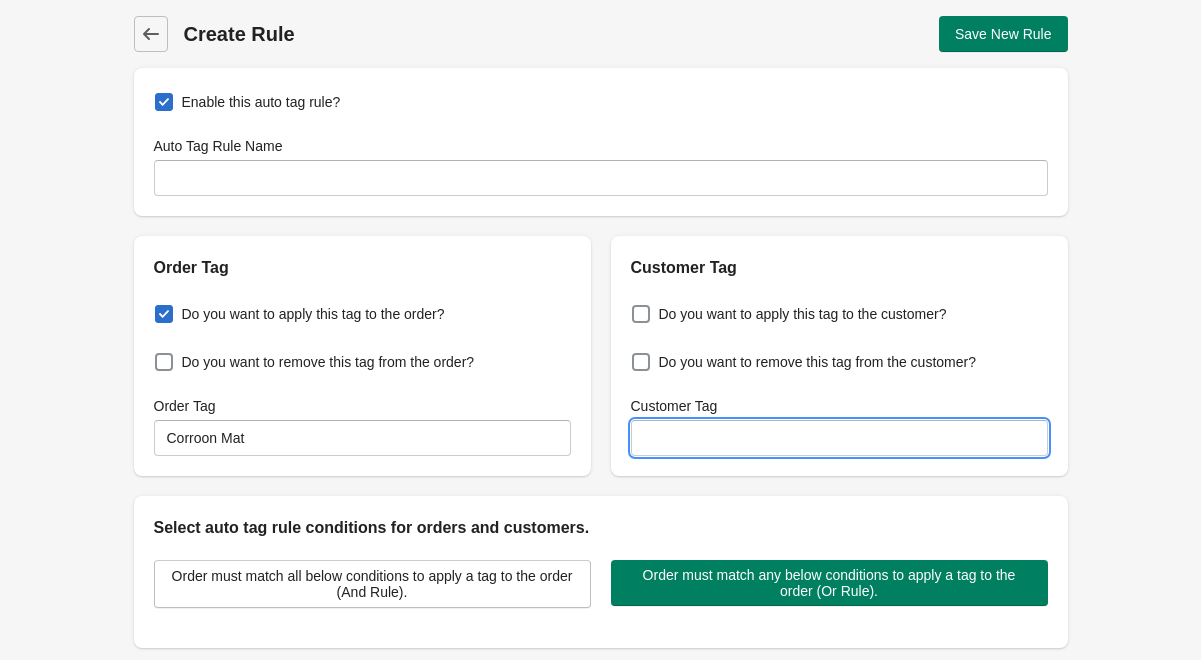 click on "Customer Tag" at bounding box center (839, 438) 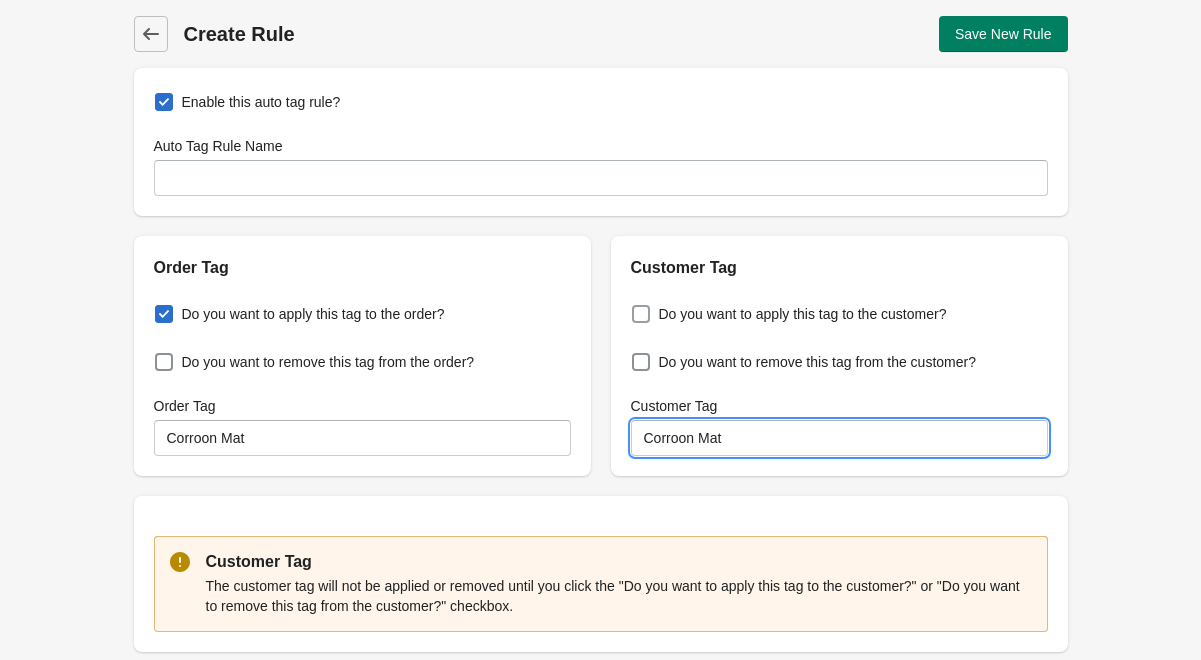 type on "Corroon Mat" 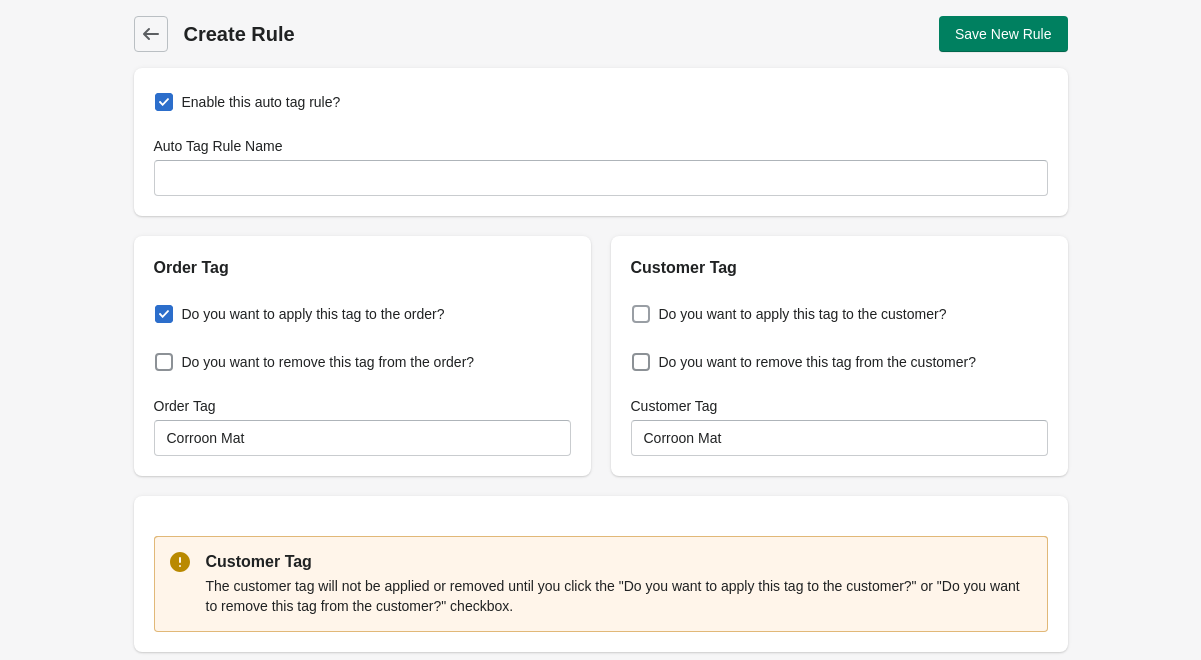 click at bounding box center (641, 314) 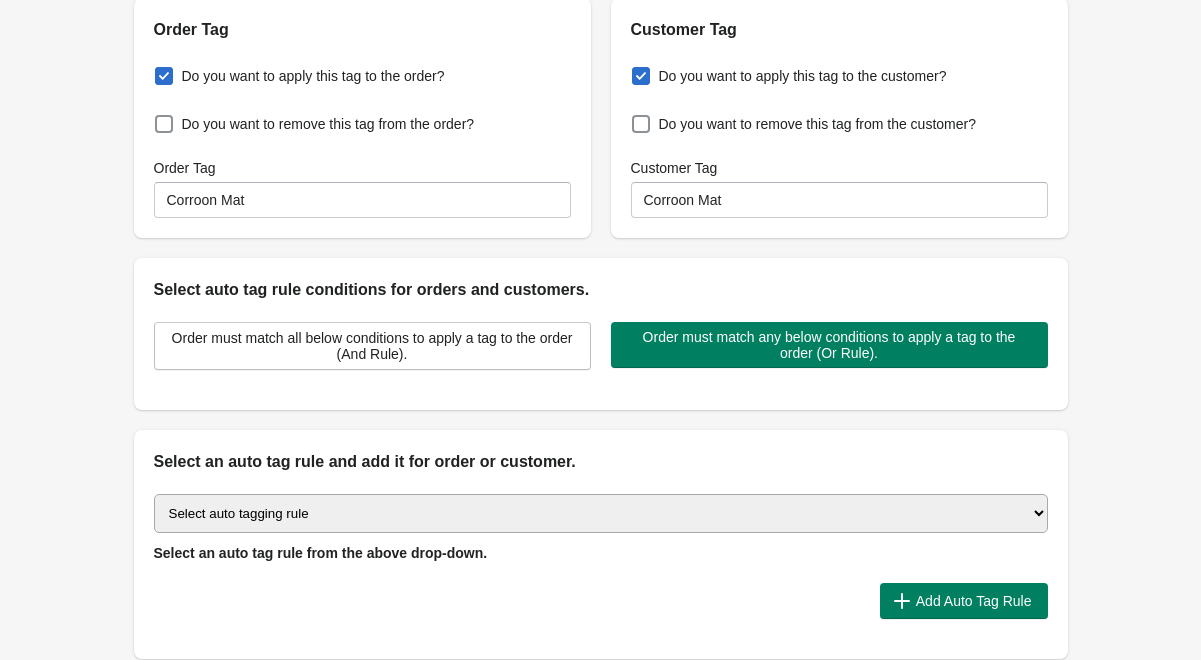 scroll, scrollTop: 241, scrollLeft: 0, axis: vertical 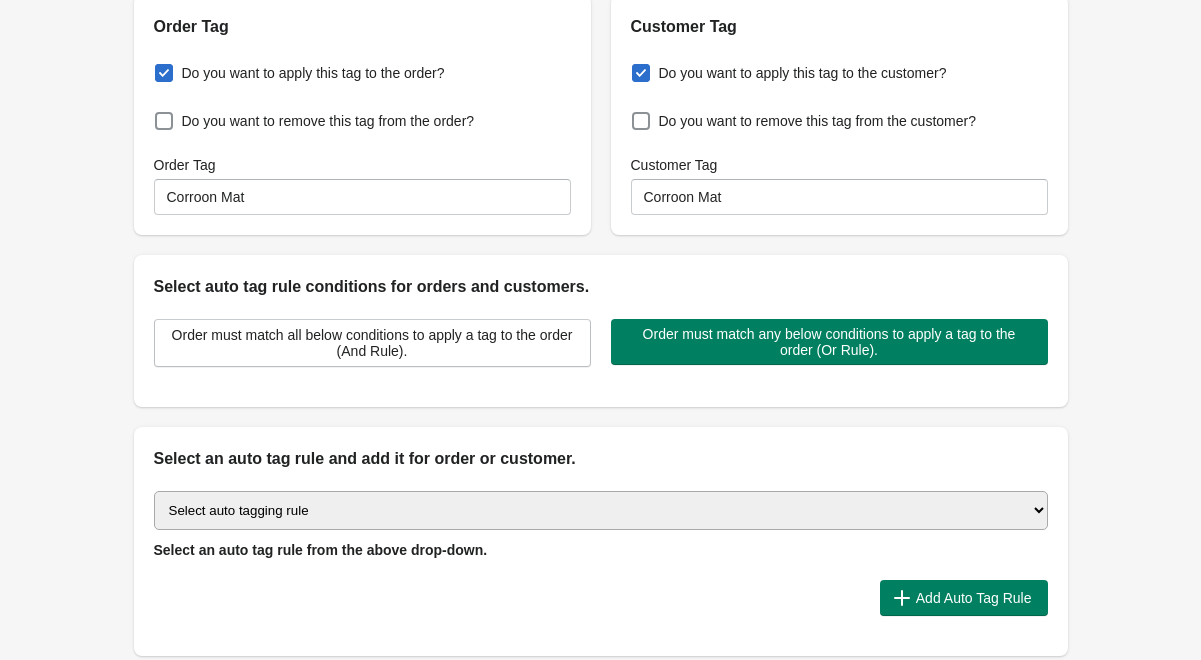 select on "23" 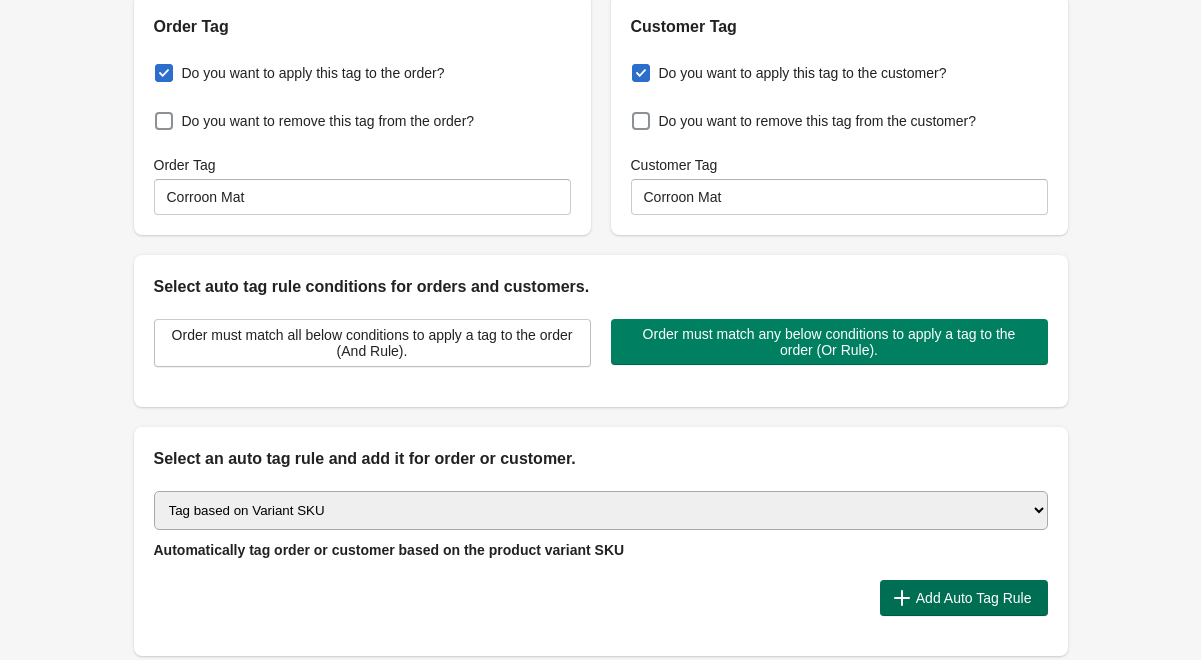 click on "Add Auto Tag Rule" at bounding box center [964, 598] 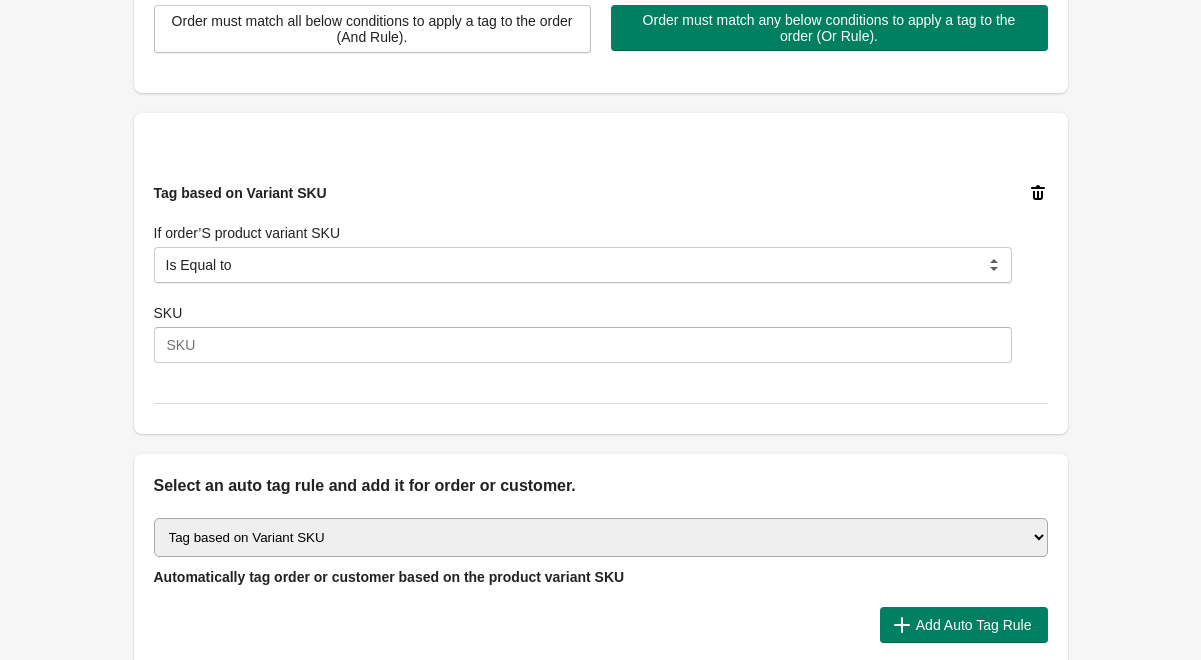 scroll, scrollTop: 580, scrollLeft: 0, axis: vertical 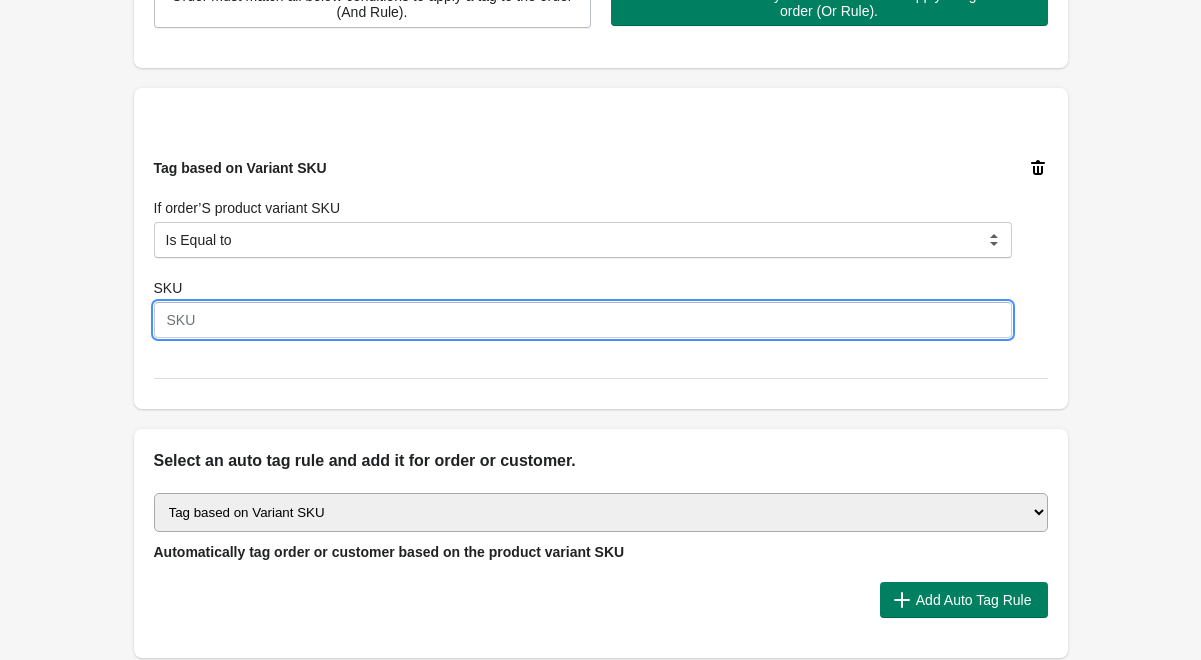 click on "SKU" at bounding box center [583, 320] 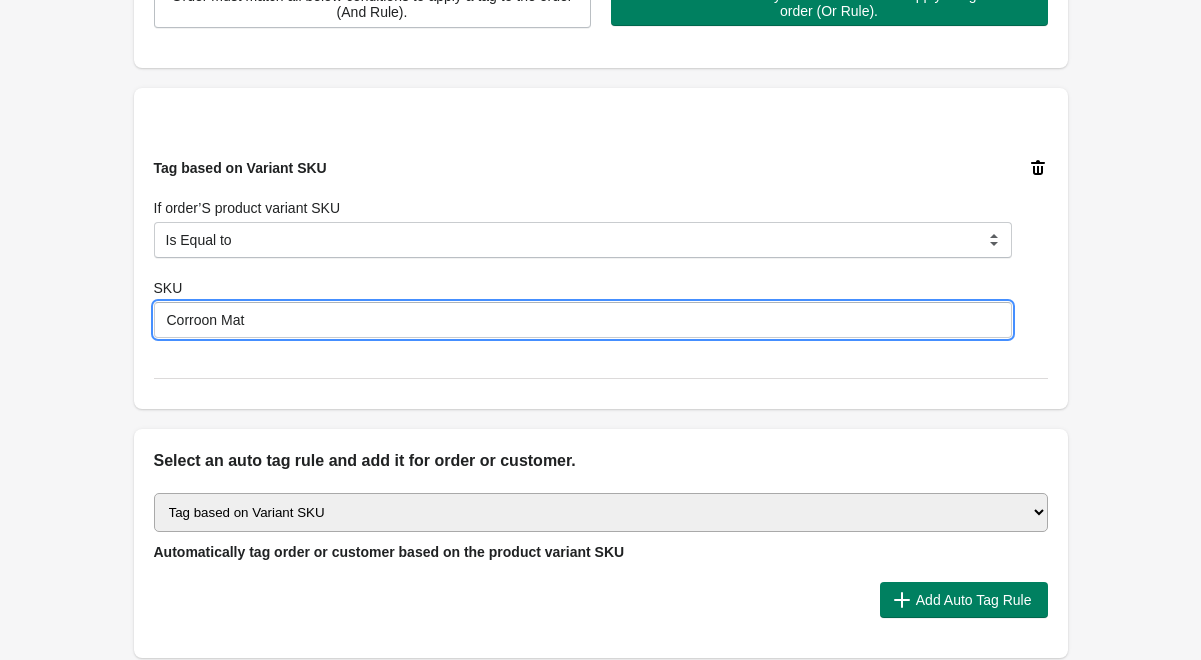 drag, startPoint x: 293, startPoint y: 324, endPoint x: -64, endPoint y: 311, distance: 357.2366 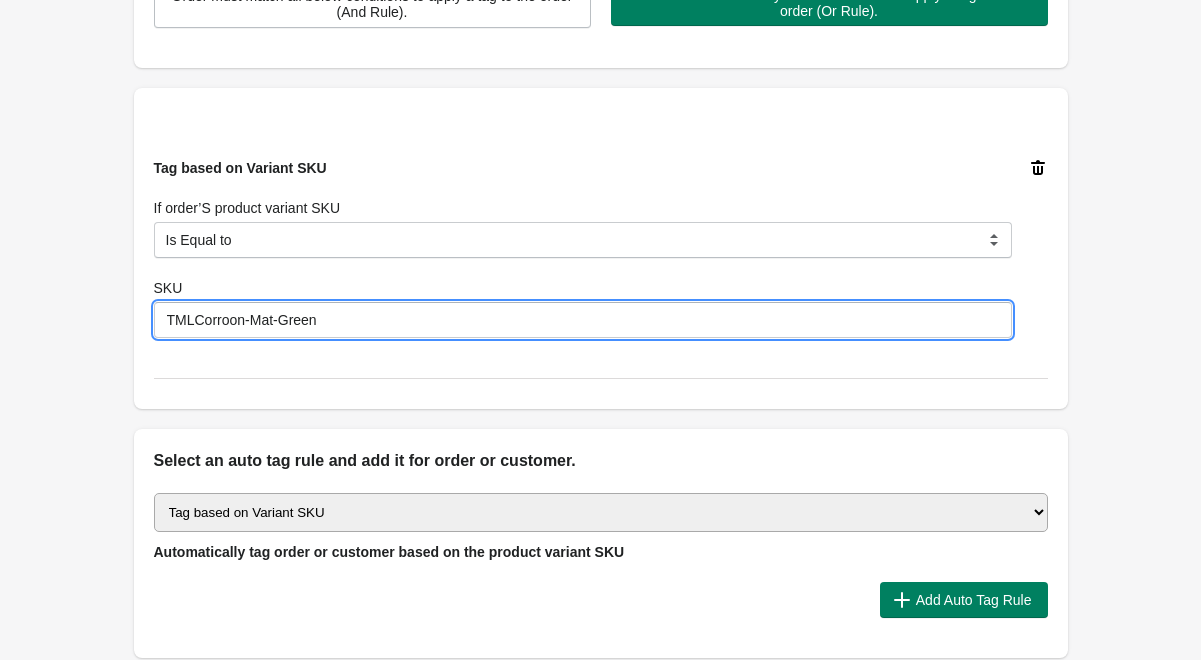 type on "TMLCorroon-Mat-Green" 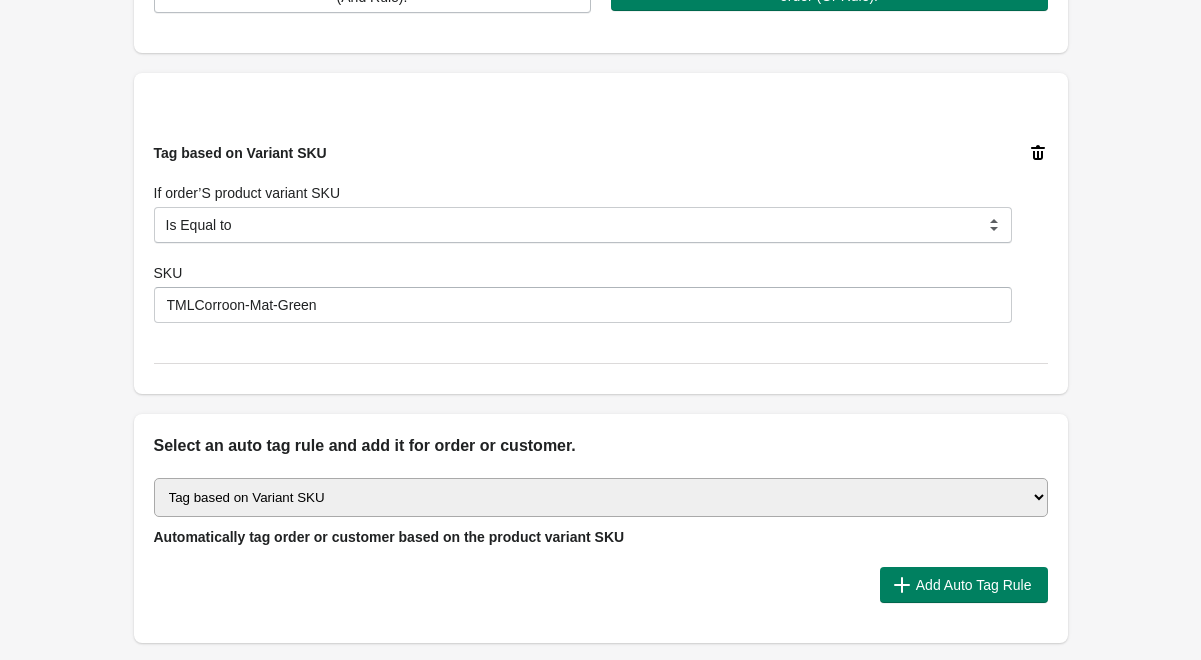 scroll, scrollTop: 597, scrollLeft: 0, axis: vertical 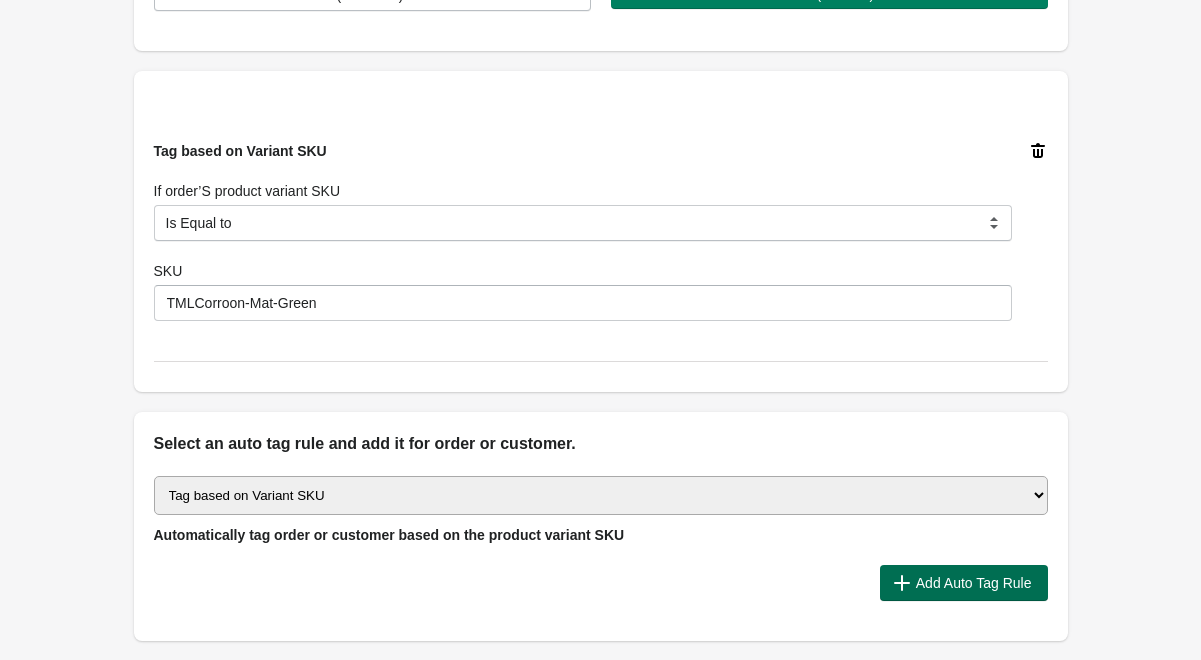 click on "Add Auto Tag Rule" at bounding box center [974, 583] 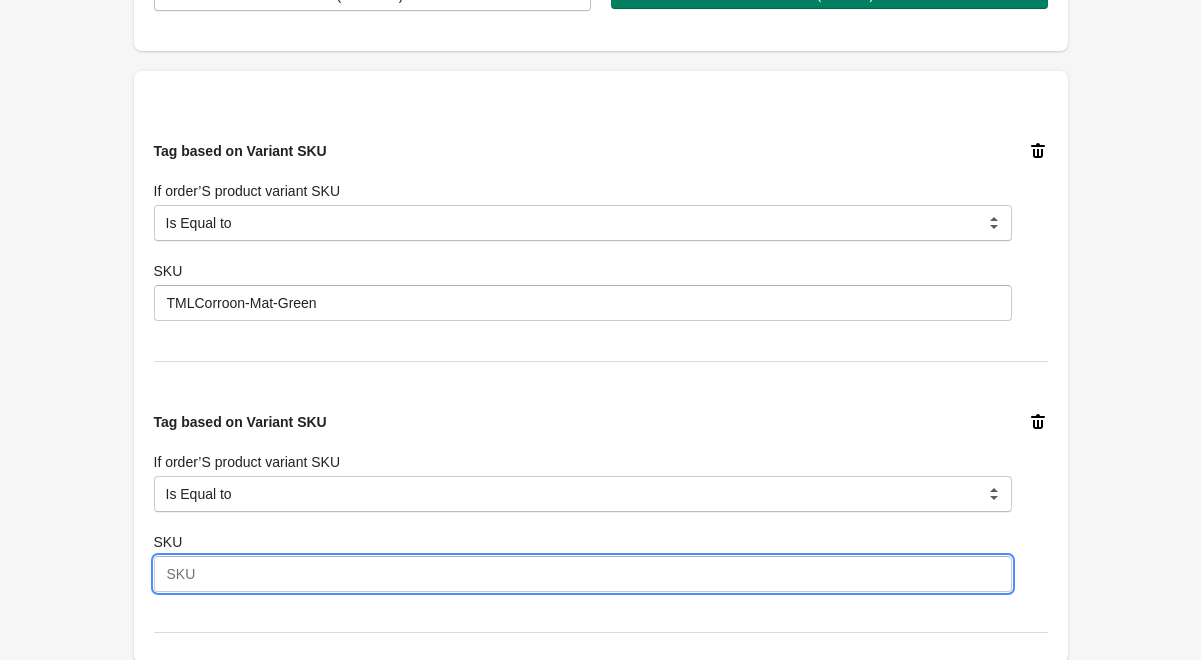 click on "SKU" at bounding box center [583, 574] 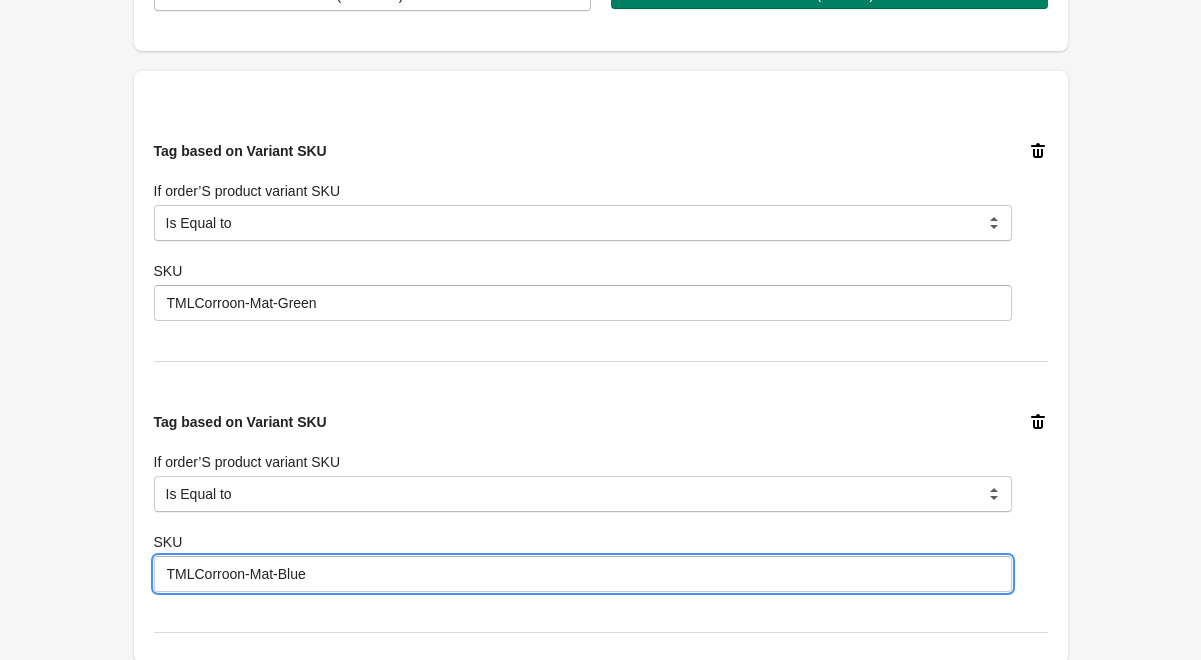 drag, startPoint x: 323, startPoint y: 579, endPoint x: 138, endPoint y: 567, distance: 185.38878 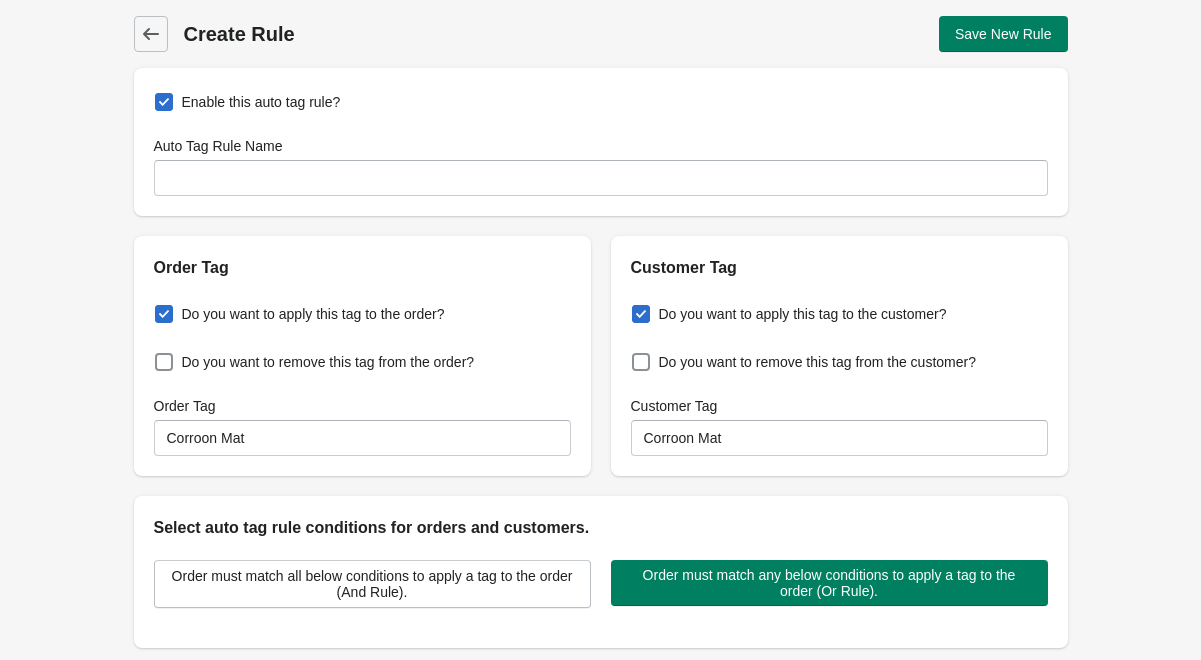 scroll, scrollTop: 0, scrollLeft: 0, axis: both 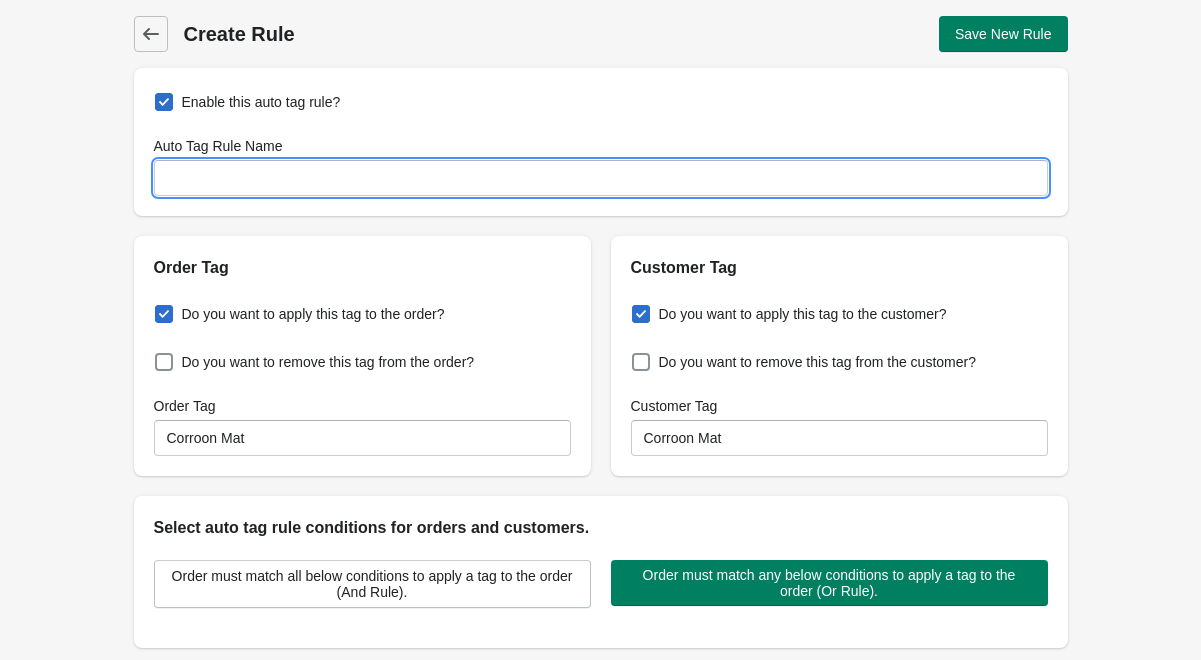 click on "Auto Tag Rule Name" at bounding box center (601, 178) 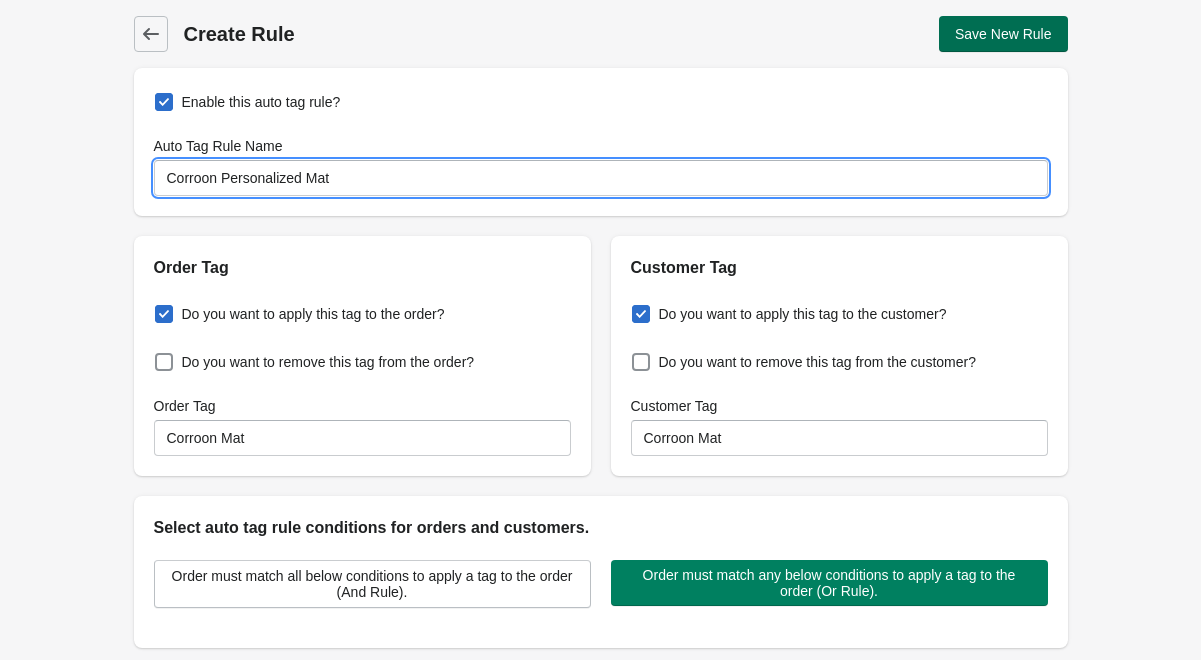type on "Corroon Personalized Mat" 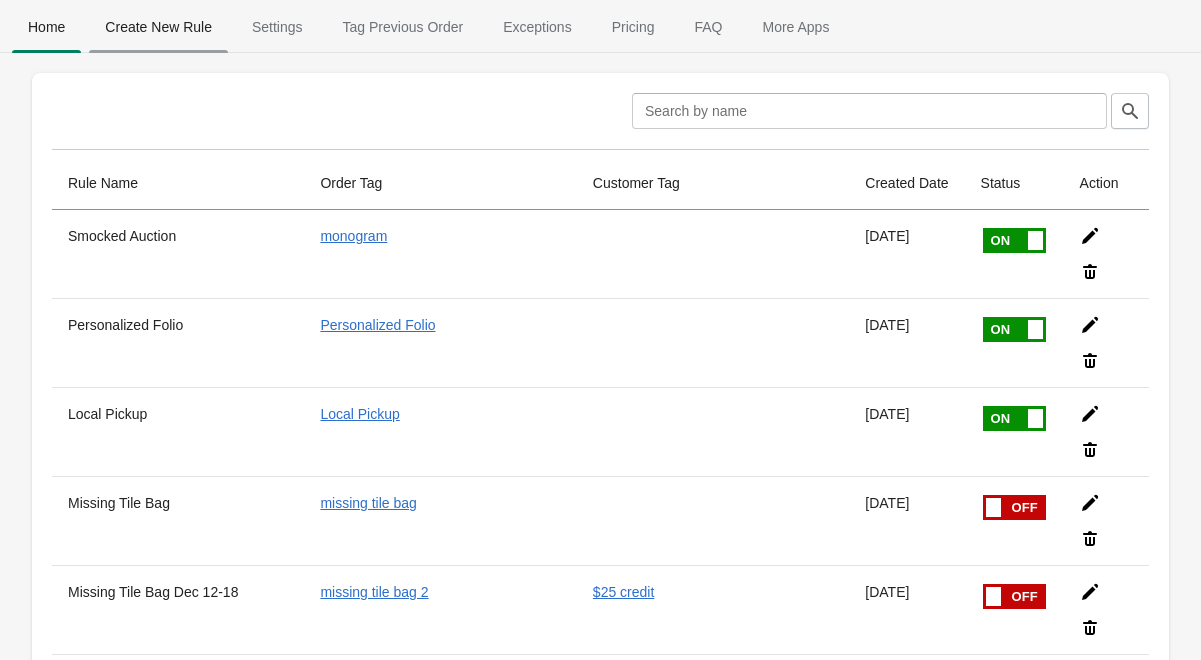 scroll, scrollTop: -1, scrollLeft: 0, axis: vertical 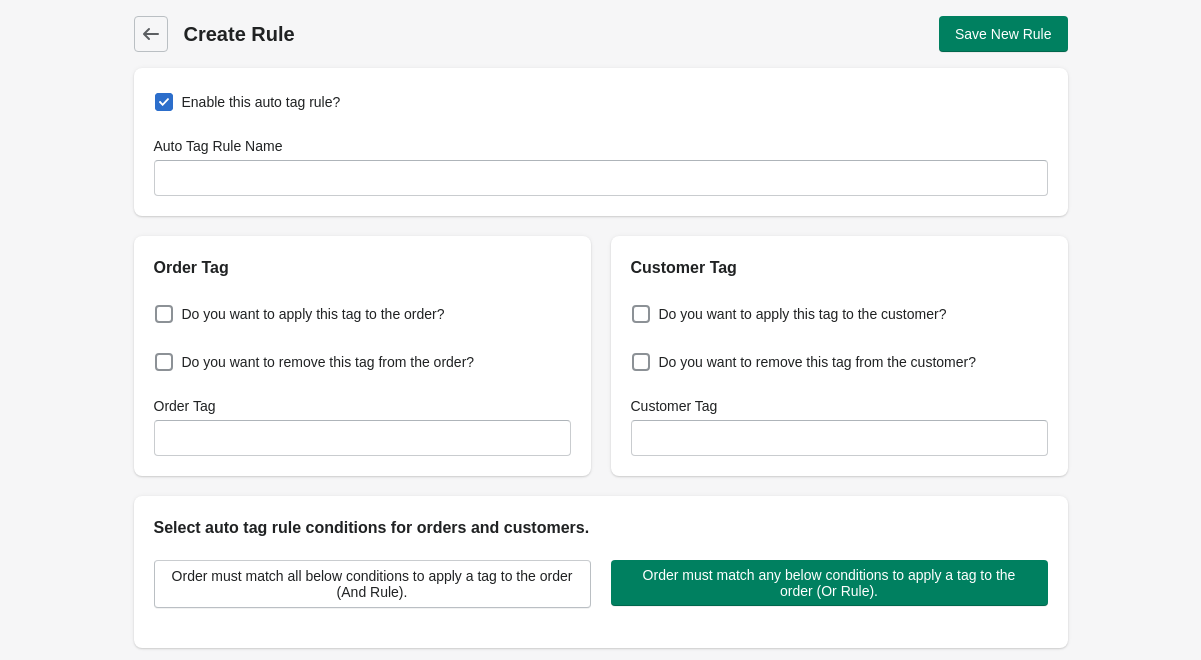 click on "Enable this auto tag rule? Auto Tag Rule Name" at bounding box center (601, 142) 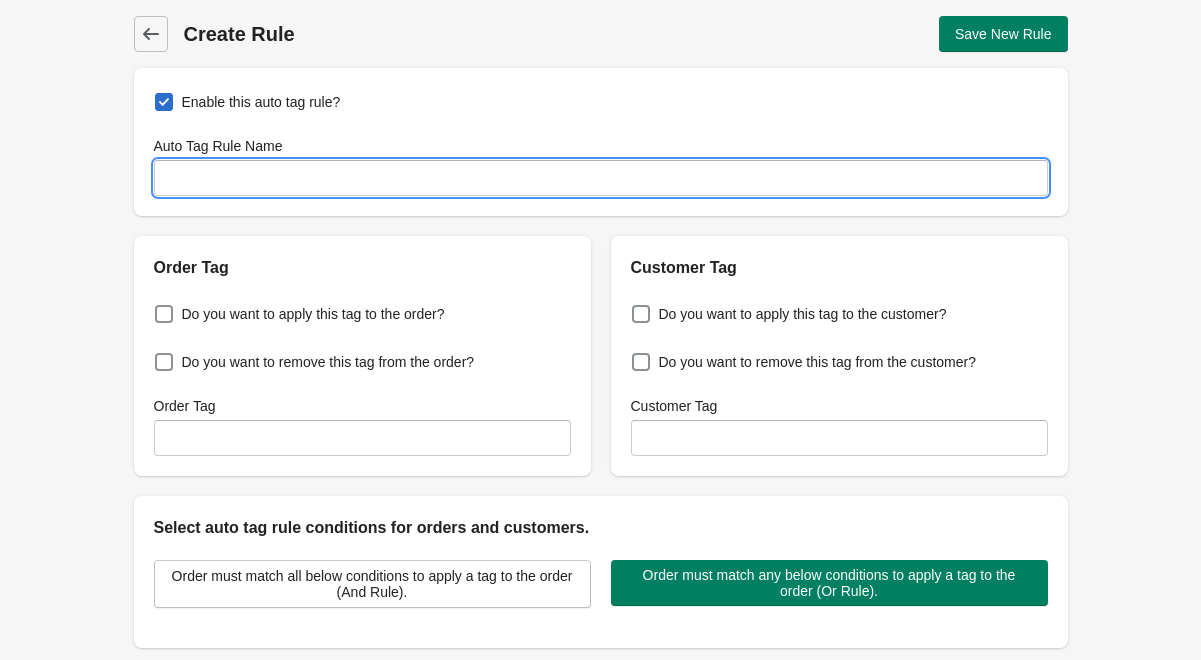 click on "Auto Tag Rule Name" at bounding box center (601, 178) 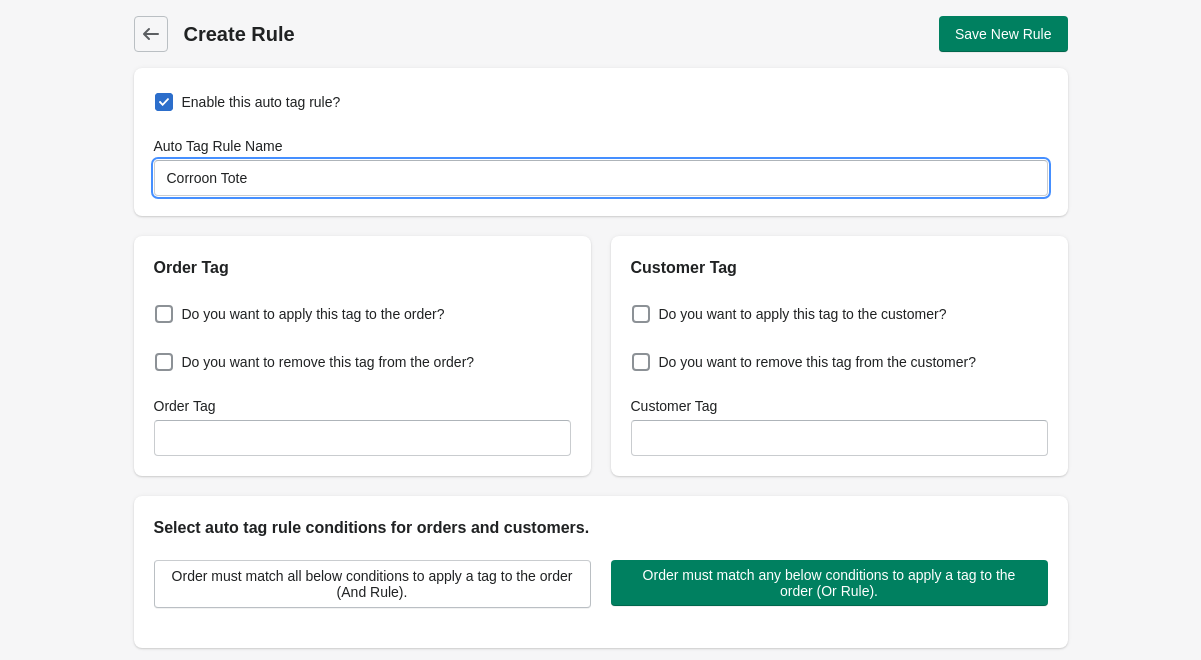 type on "Corroon Tote" 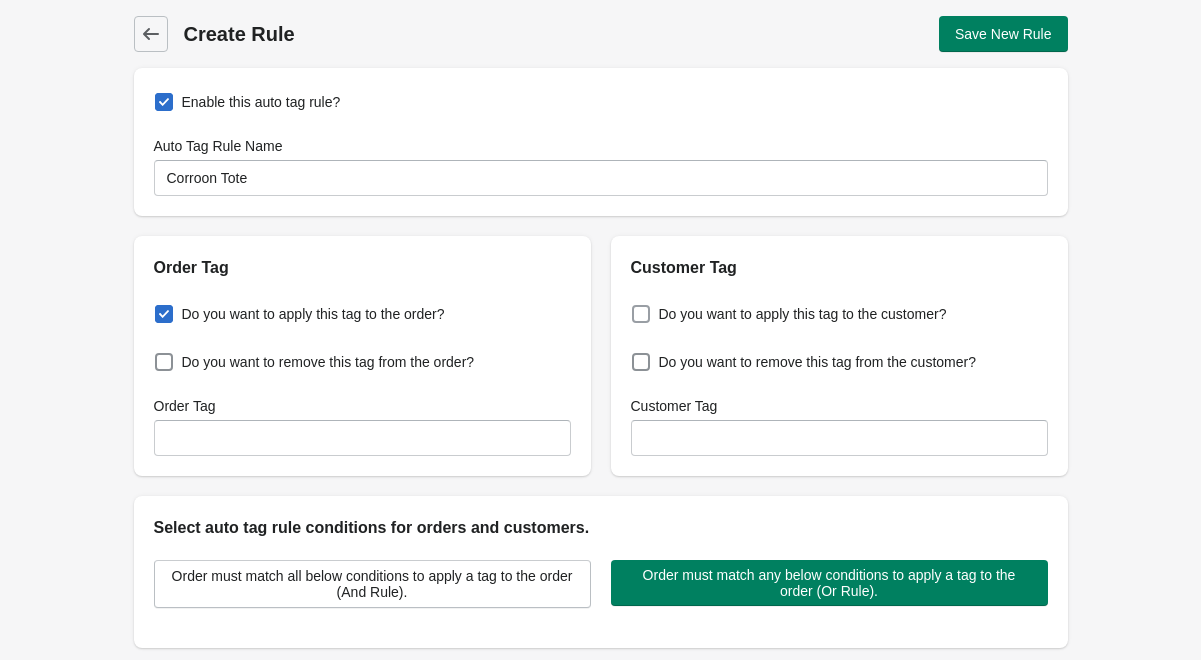 click on "Do you want to apply this tag to the customer?" at bounding box center [803, 314] 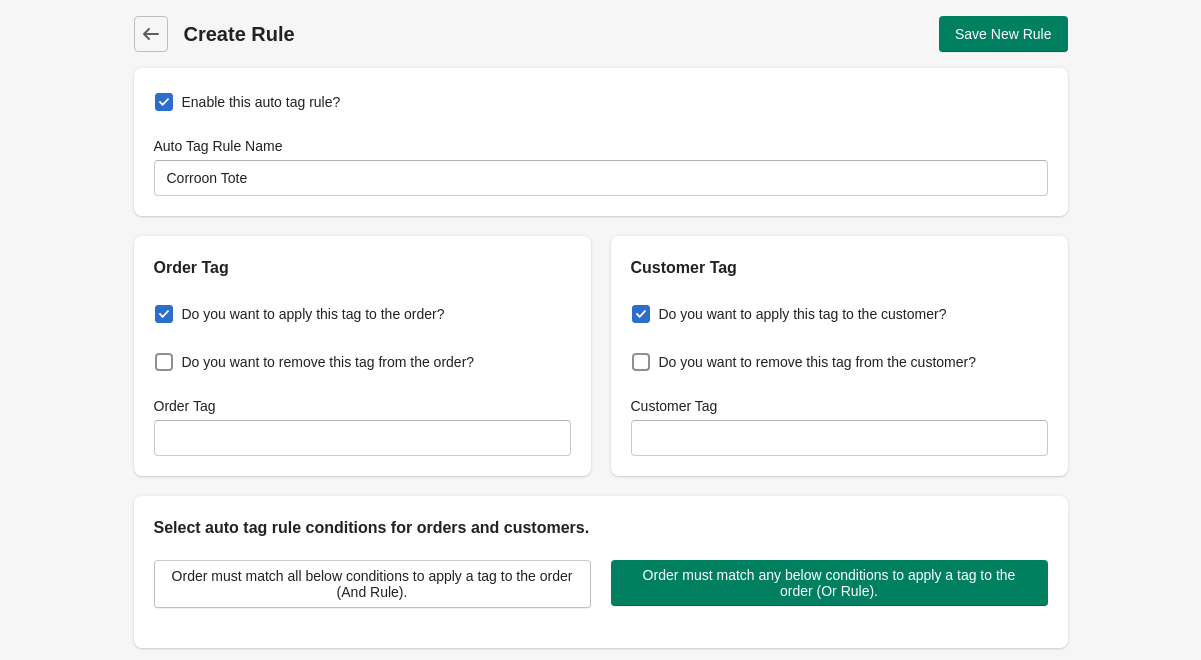 click on "Do you want to apply this tag to the customer?" at bounding box center [636, 308] 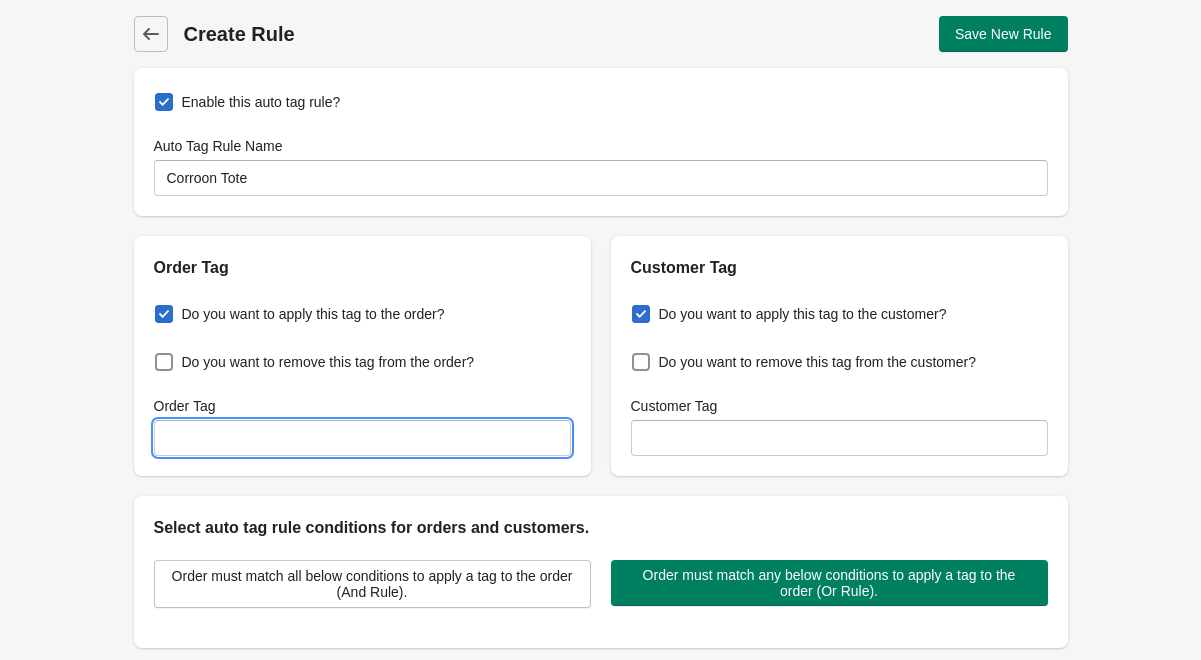 click on "Order Tag" at bounding box center [362, 438] 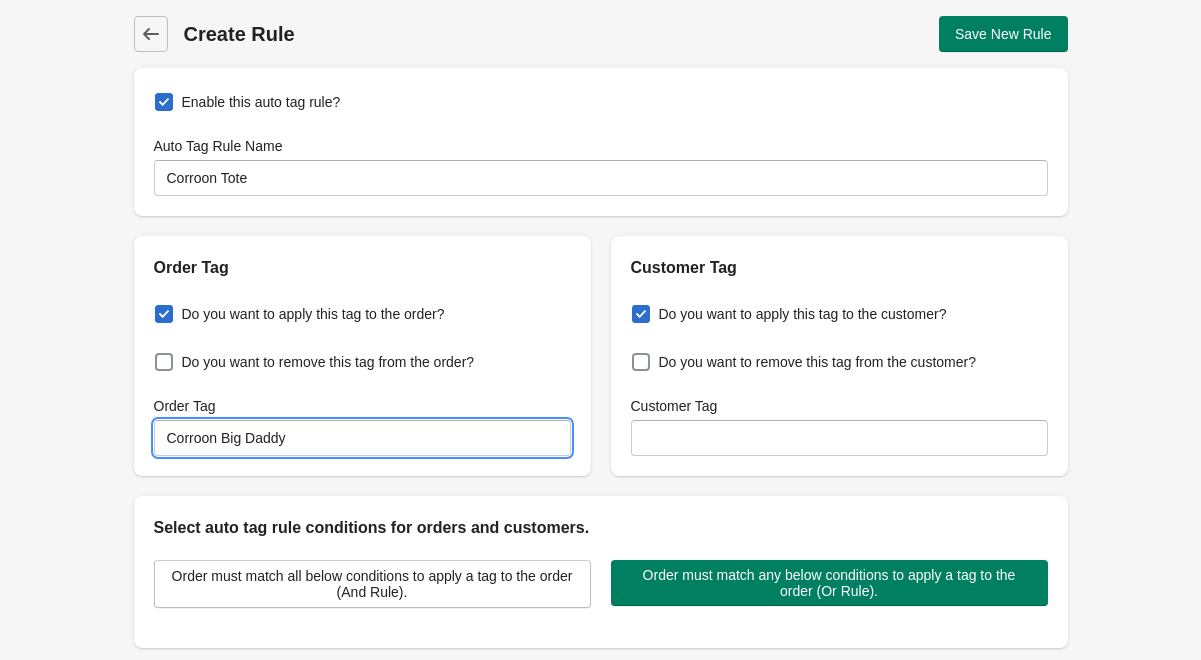 drag, startPoint x: 311, startPoint y: 436, endPoint x: 103, endPoint y: 436, distance: 208 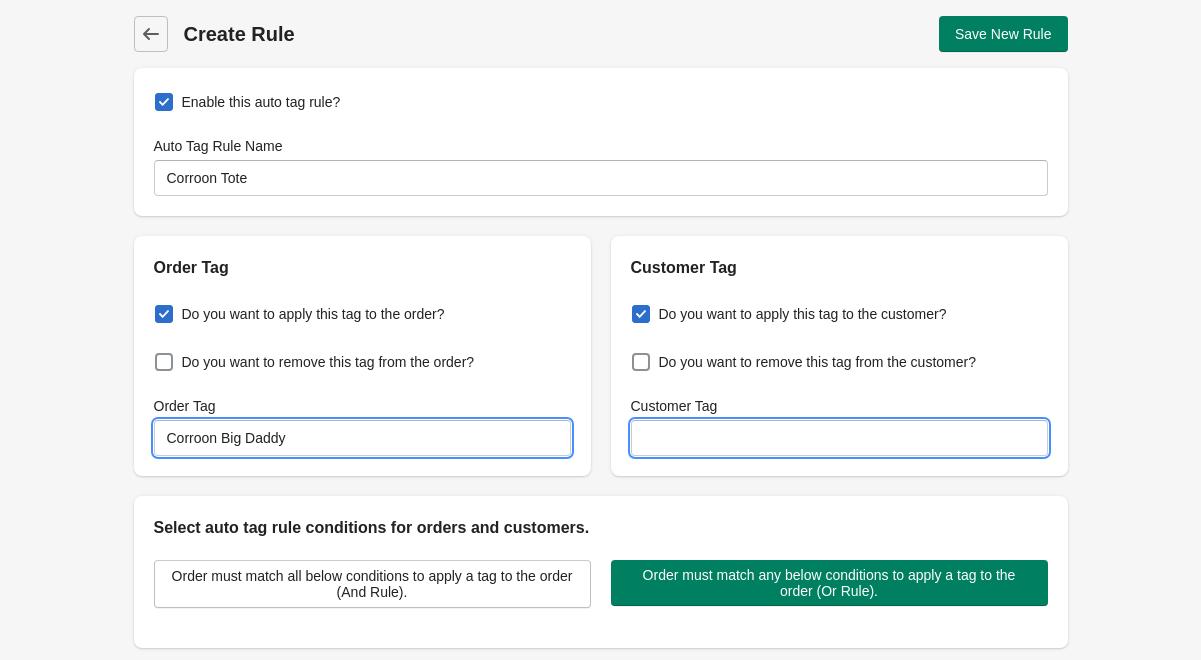 click on "Customer Tag" at bounding box center (839, 438) 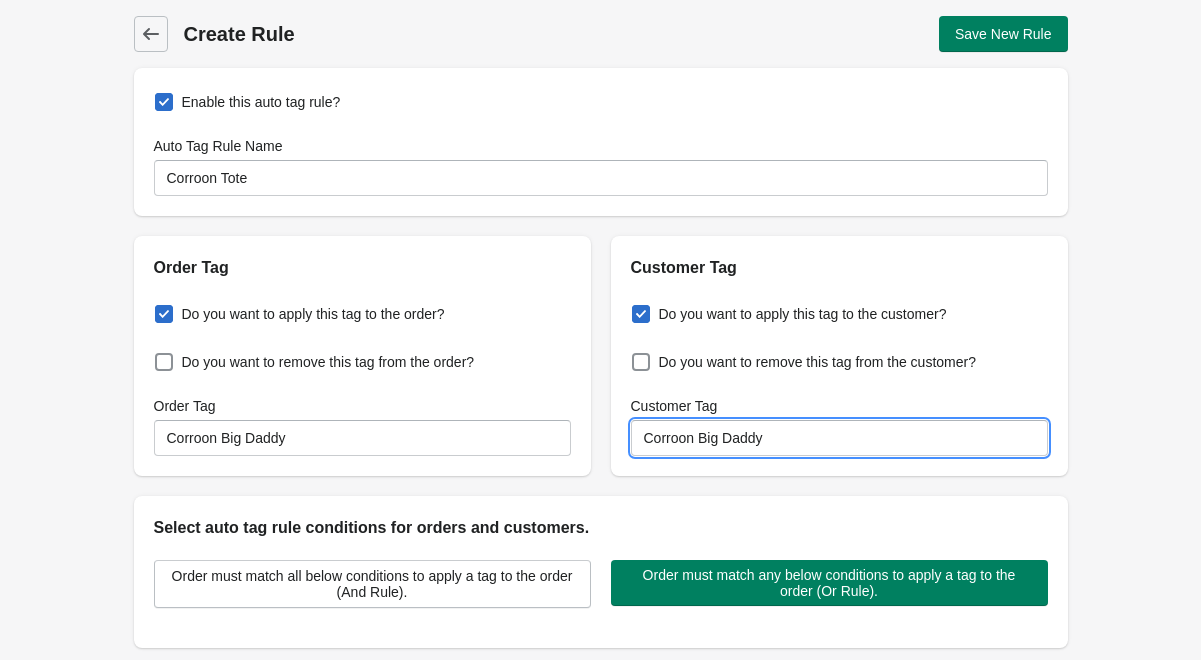 type on "Corroon Big Daddy" 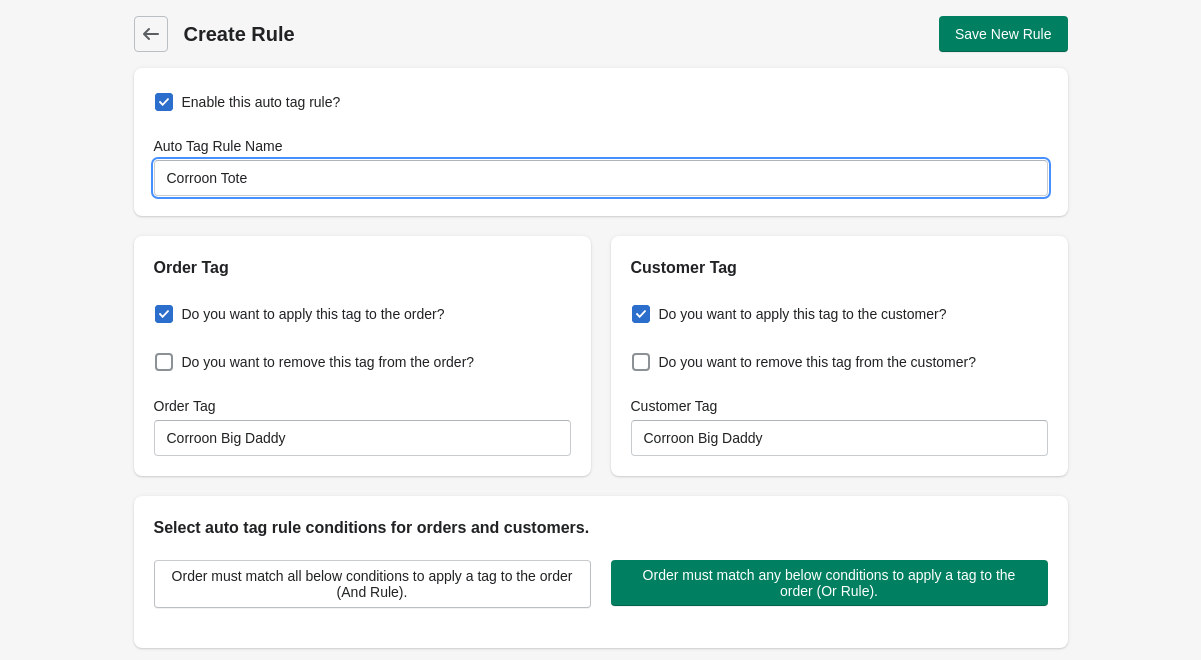 drag, startPoint x: 281, startPoint y: 178, endPoint x: 22, endPoint y: 178, distance: 259 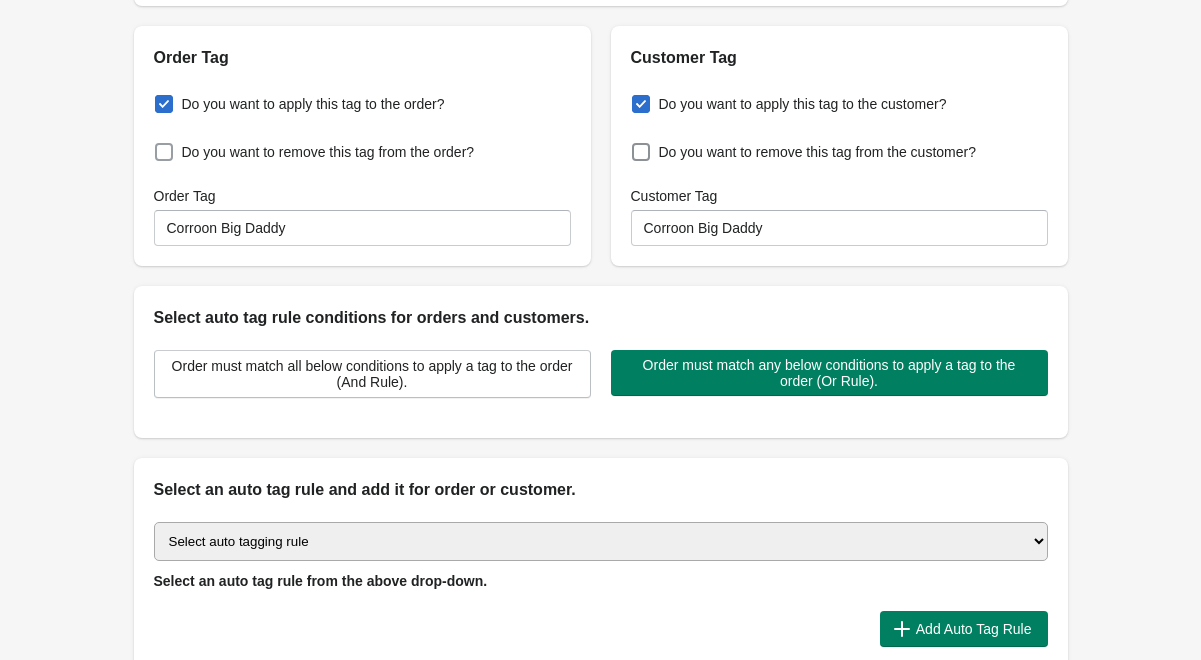 scroll, scrollTop: 339, scrollLeft: 0, axis: vertical 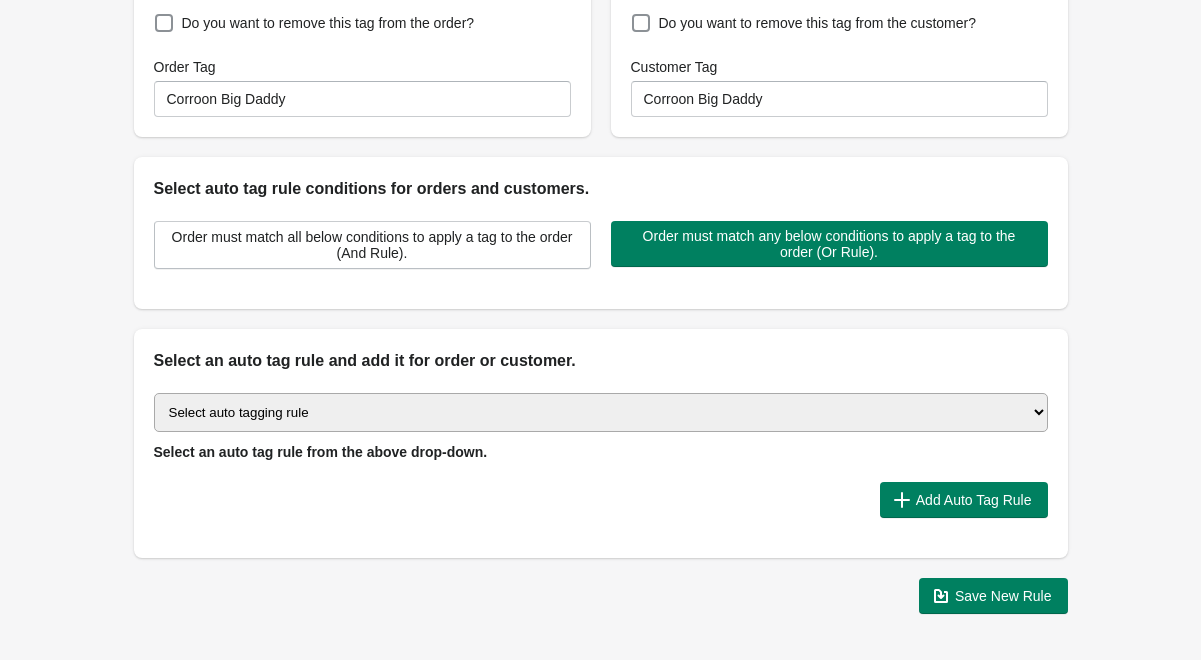 type on "Corroon Big Daddy" 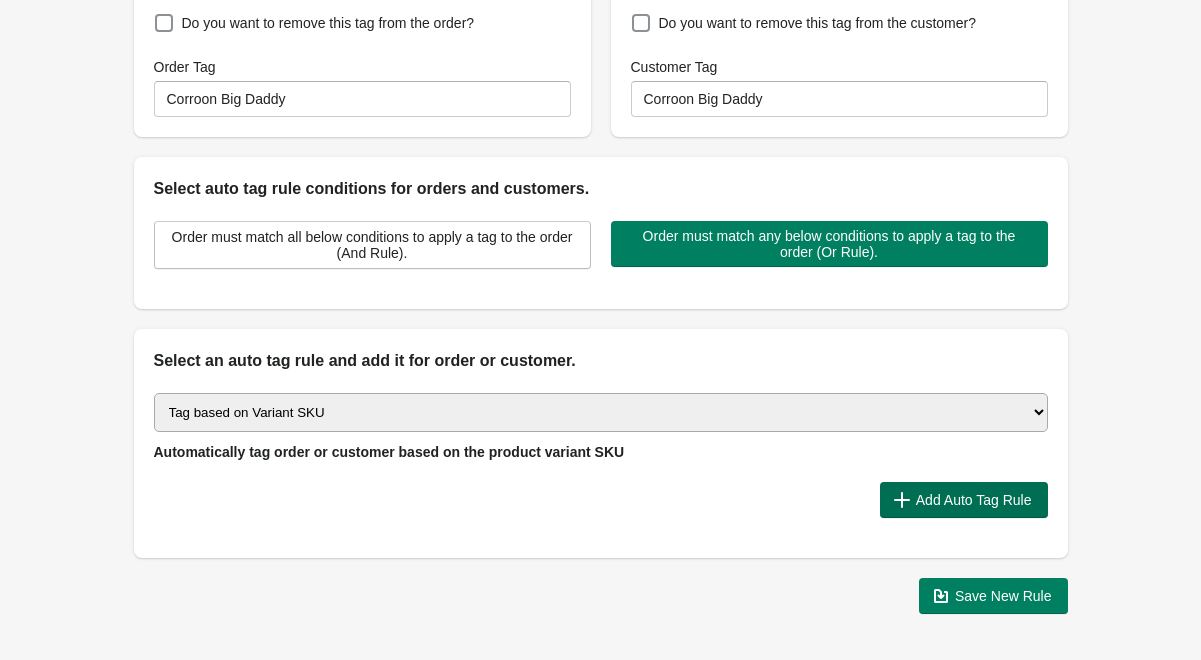 click on "Add Auto Tag Rule" at bounding box center [964, 500] 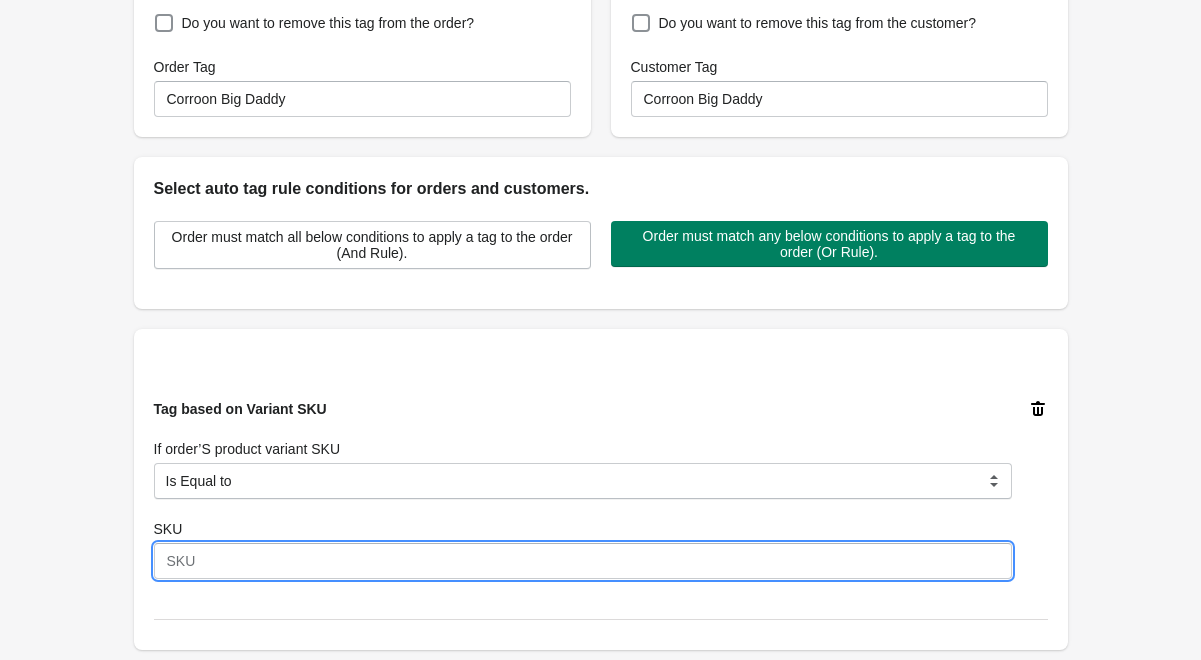click on "SKU" at bounding box center [583, 561] 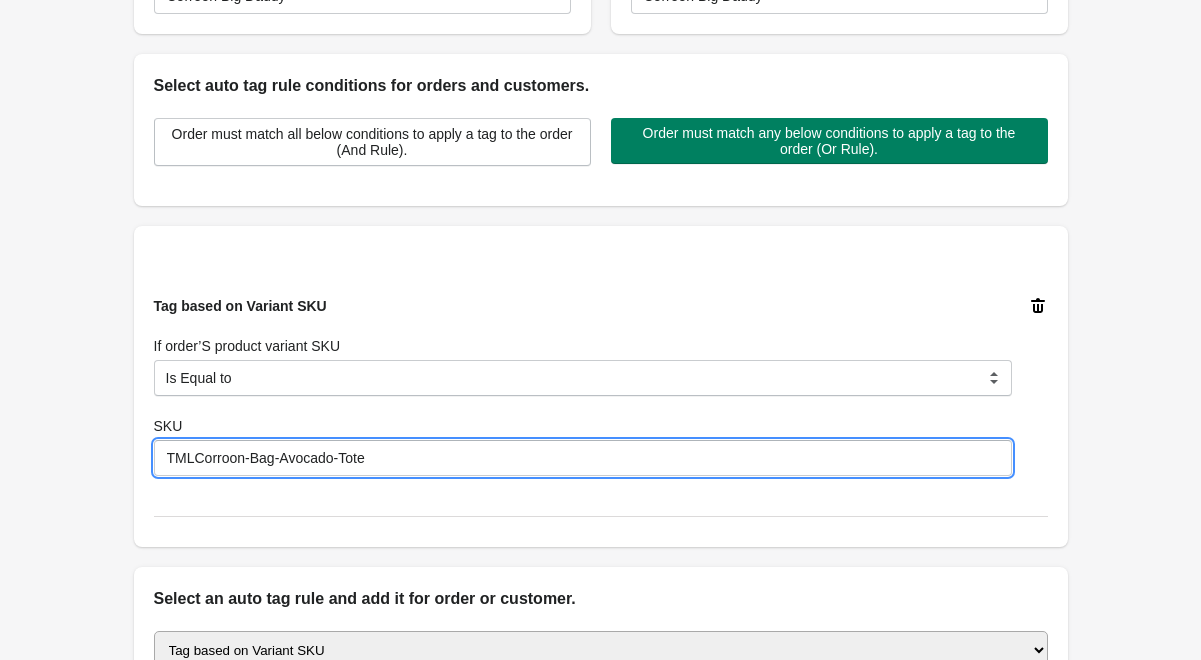 scroll, scrollTop: 545, scrollLeft: 0, axis: vertical 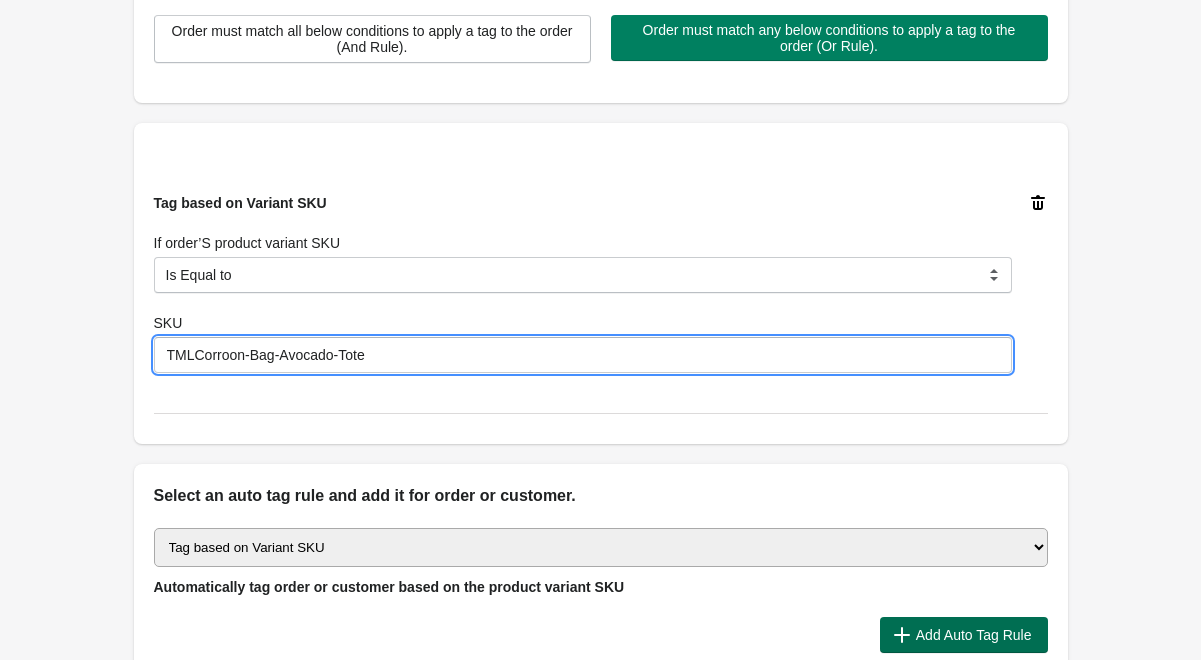 type on "TMLCorroon-Bag-Avocado-Tote" 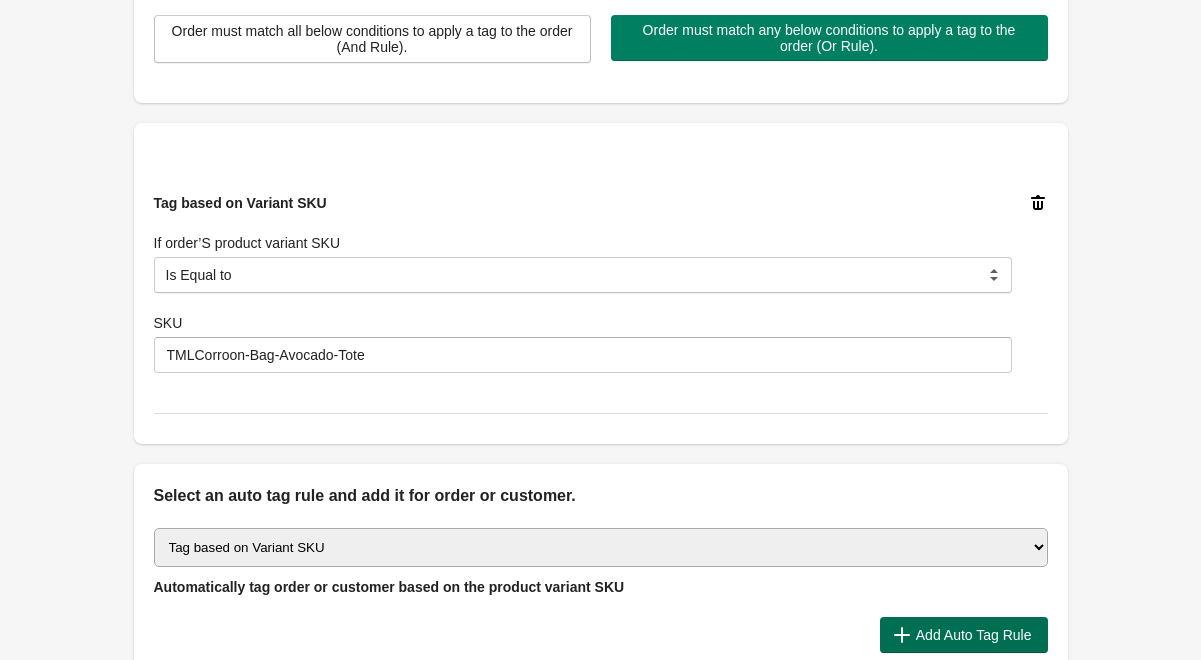 click on "Add Auto Tag Rule" at bounding box center (964, 635) 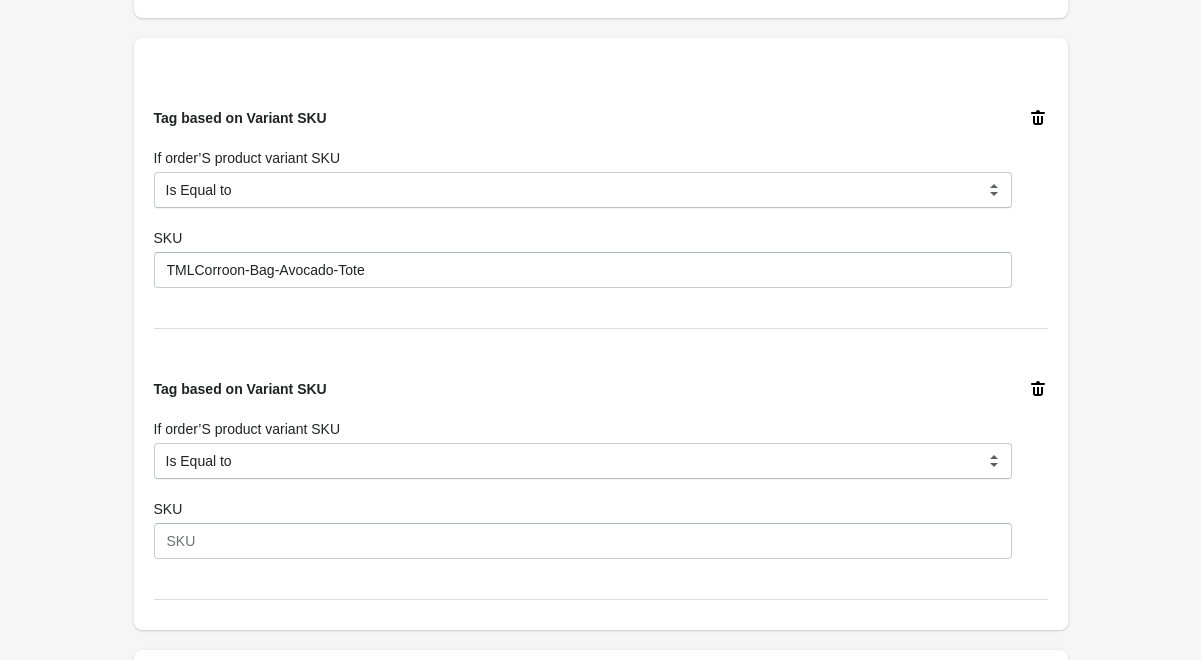 scroll, scrollTop: 803, scrollLeft: 0, axis: vertical 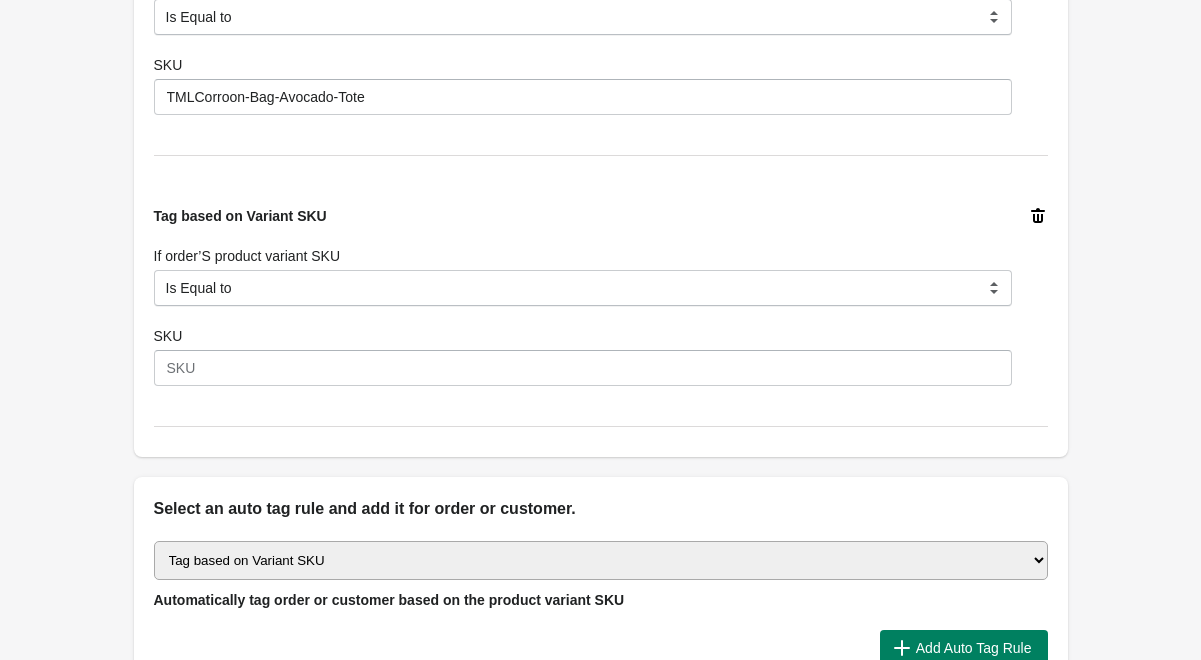 click on "Tag based on Variant SKU If order’S product variant SKU Is Equal to Contain Is not Equal to Does not Contain Is Either Start With Is Equal to SKU" at bounding box center [601, 296] 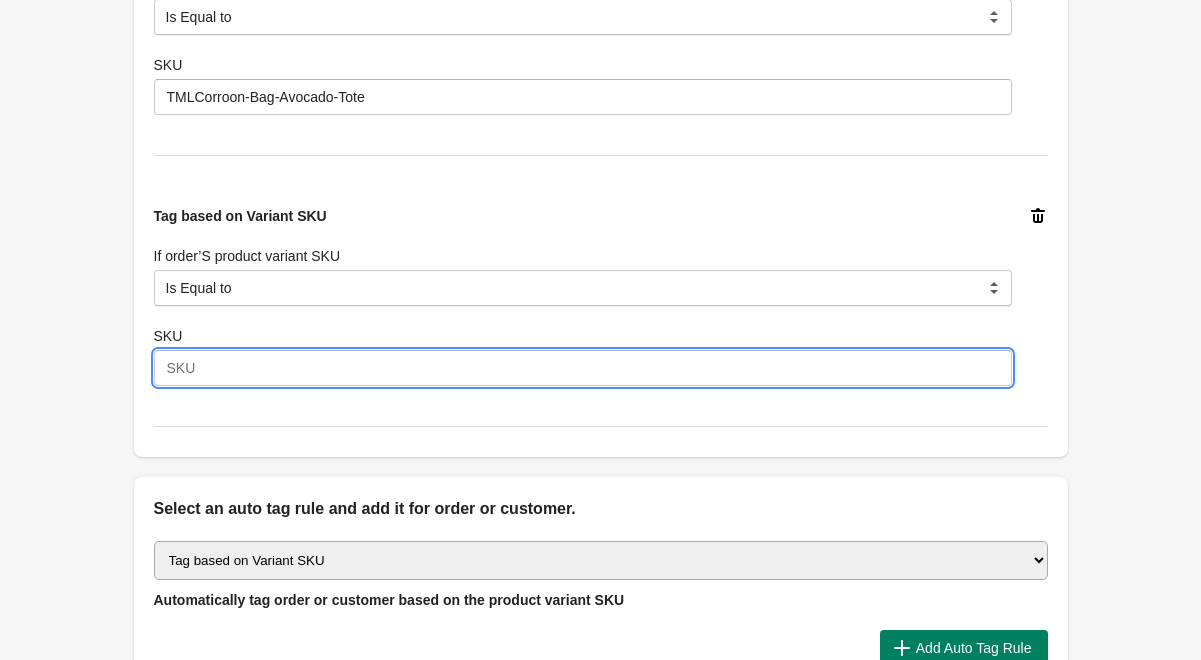 click on "SKU" at bounding box center (583, 368) 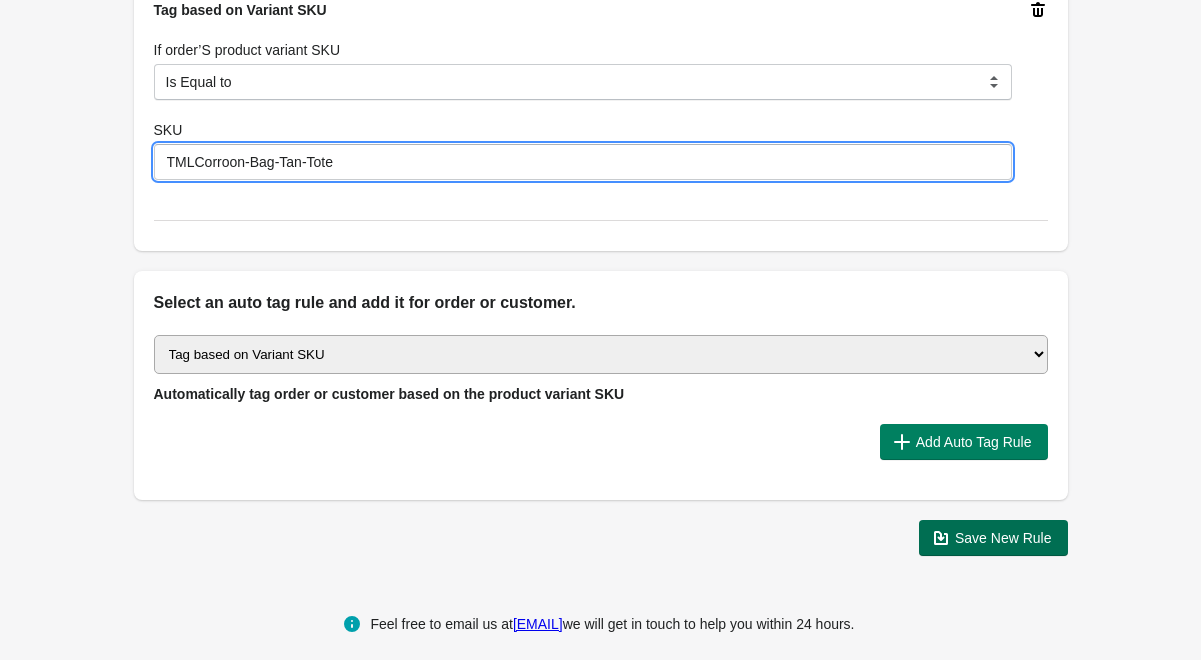 scroll, scrollTop: 1006, scrollLeft: 0, axis: vertical 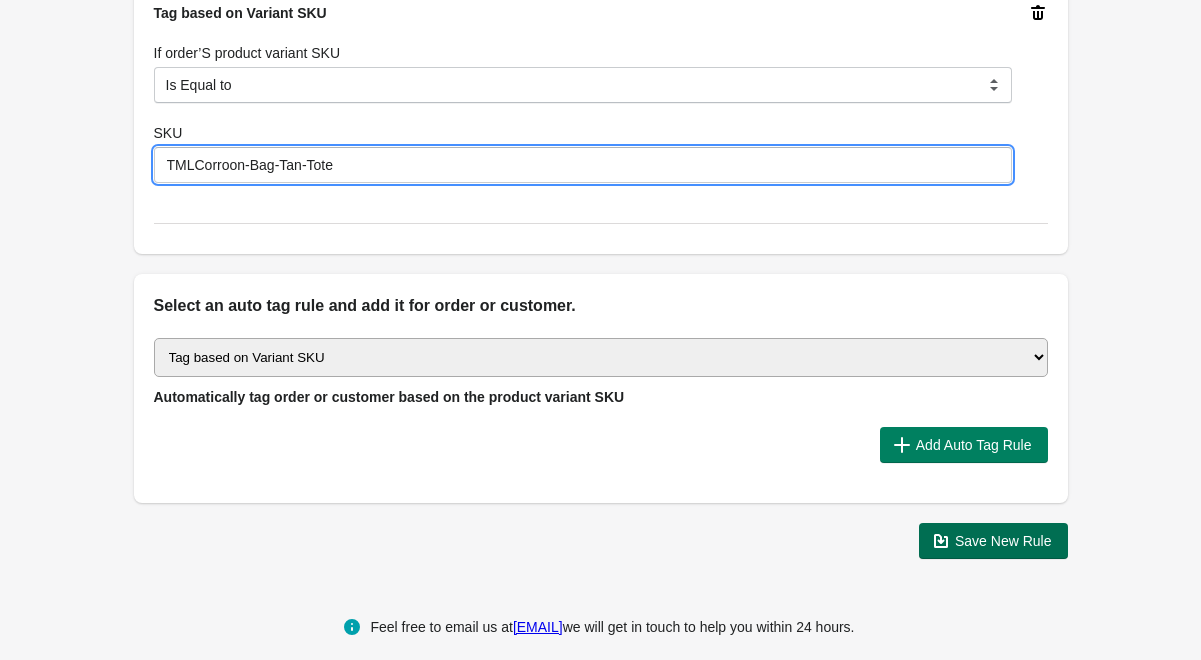 type on "TMLCorroon-Bag-Tan-Tote" 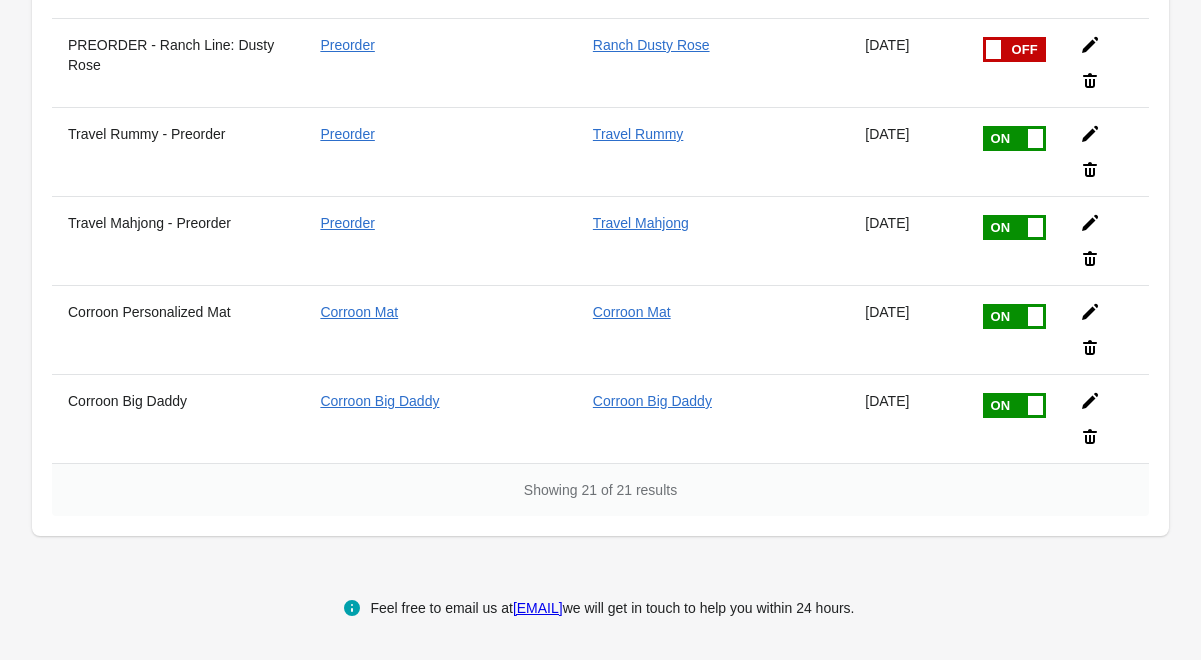 scroll, scrollTop: 1615, scrollLeft: 0, axis: vertical 